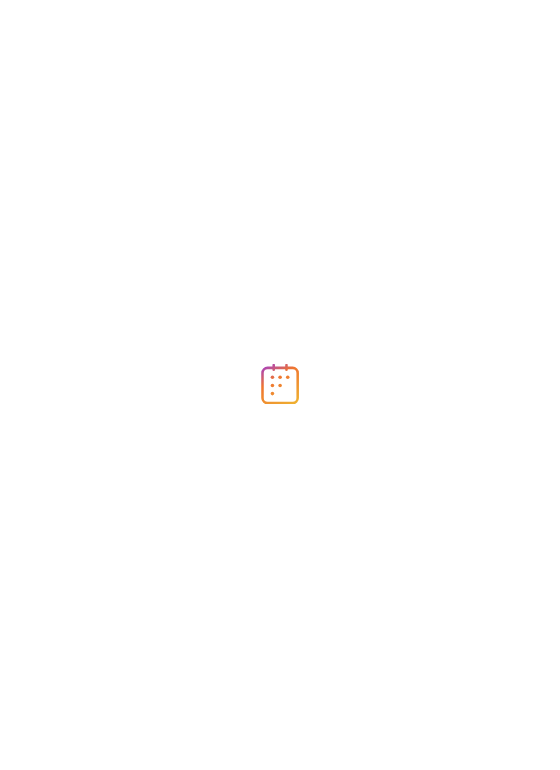 scroll, scrollTop: 0, scrollLeft: 0, axis: both 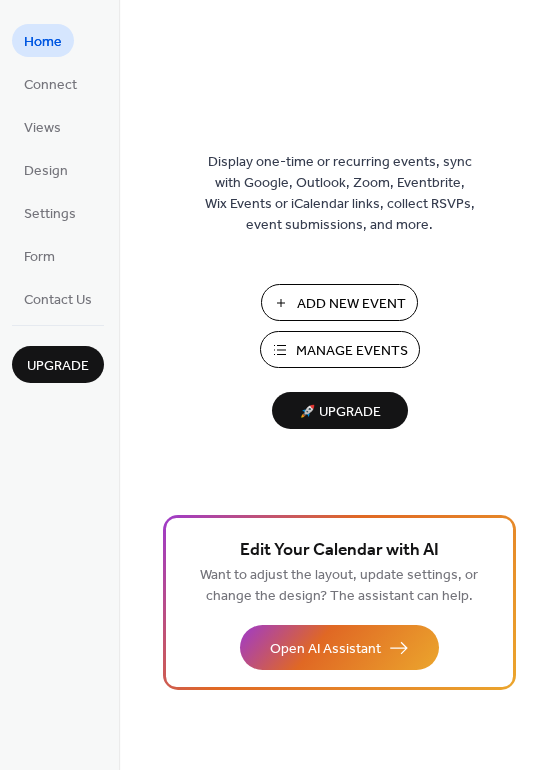 click on "Manage Events" at bounding box center (352, 351) 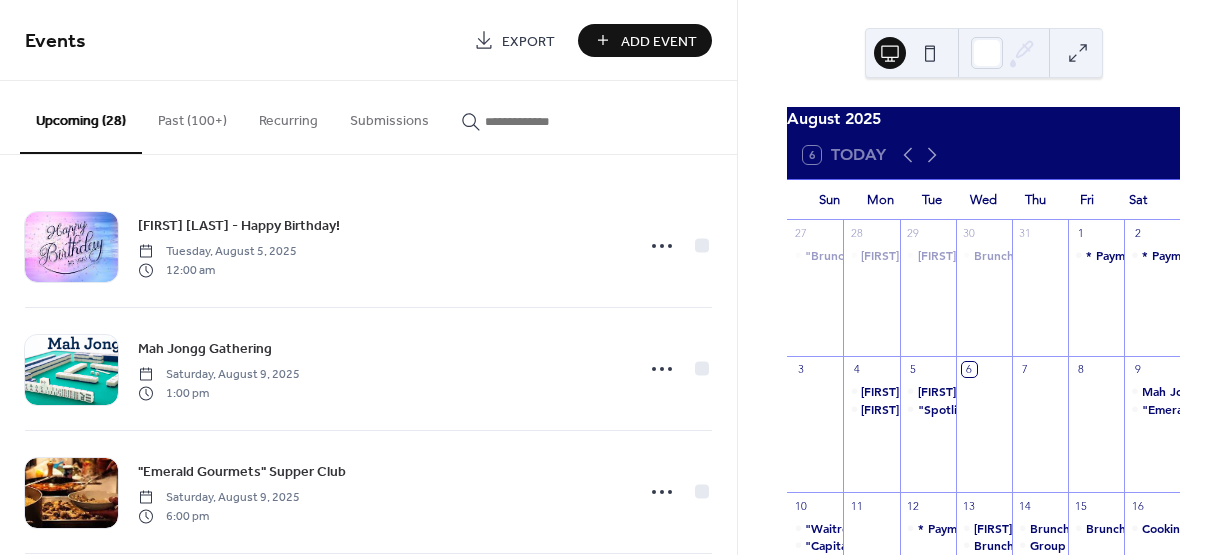 scroll, scrollTop: 0, scrollLeft: 0, axis: both 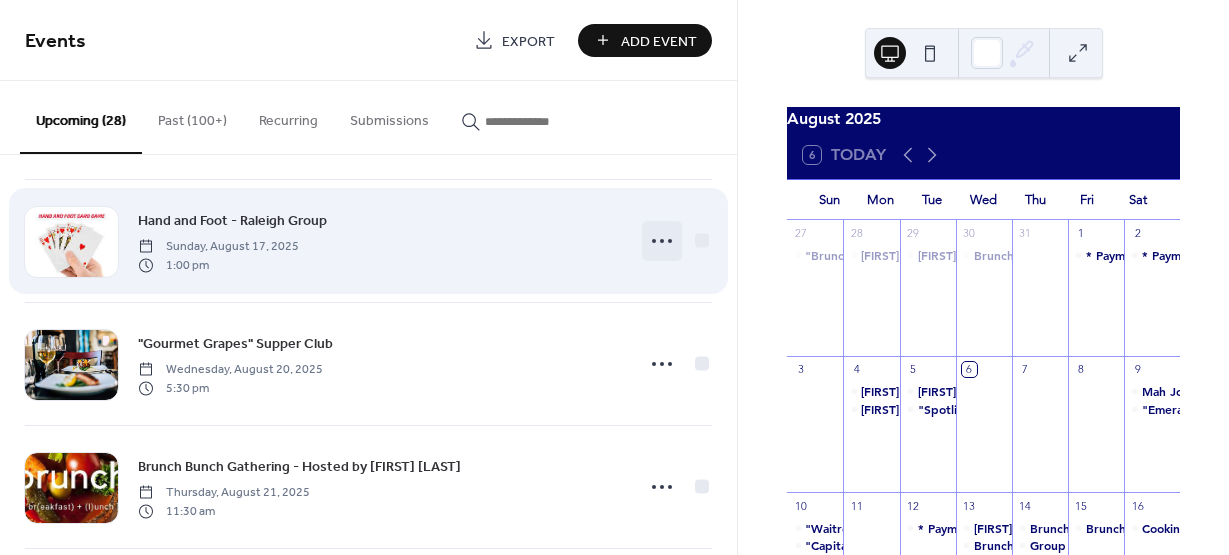 click 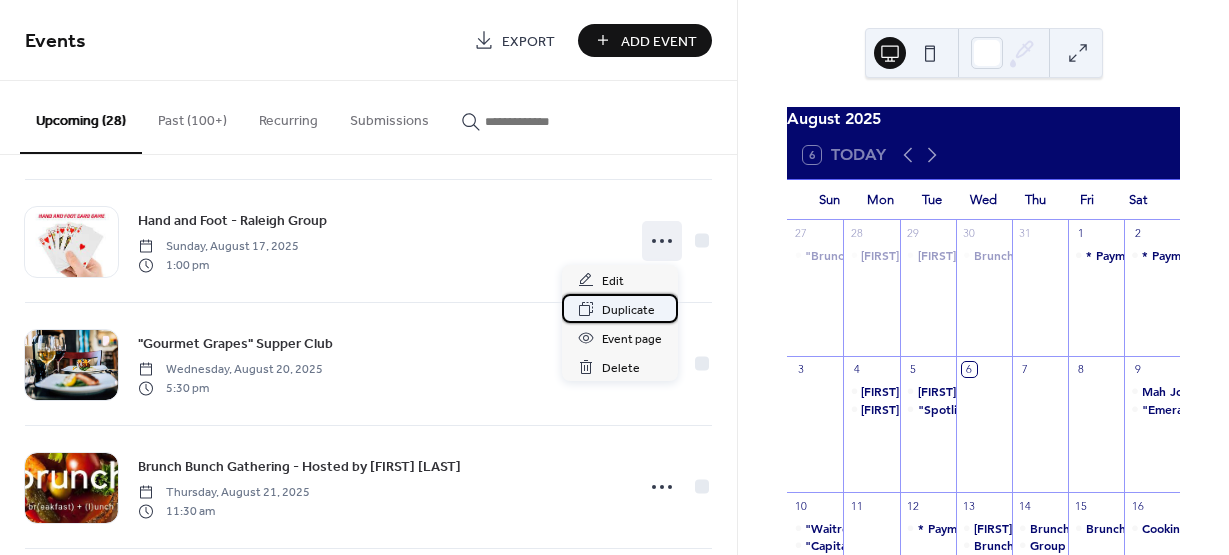 click on "Duplicate" at bounding box center [628, 310] 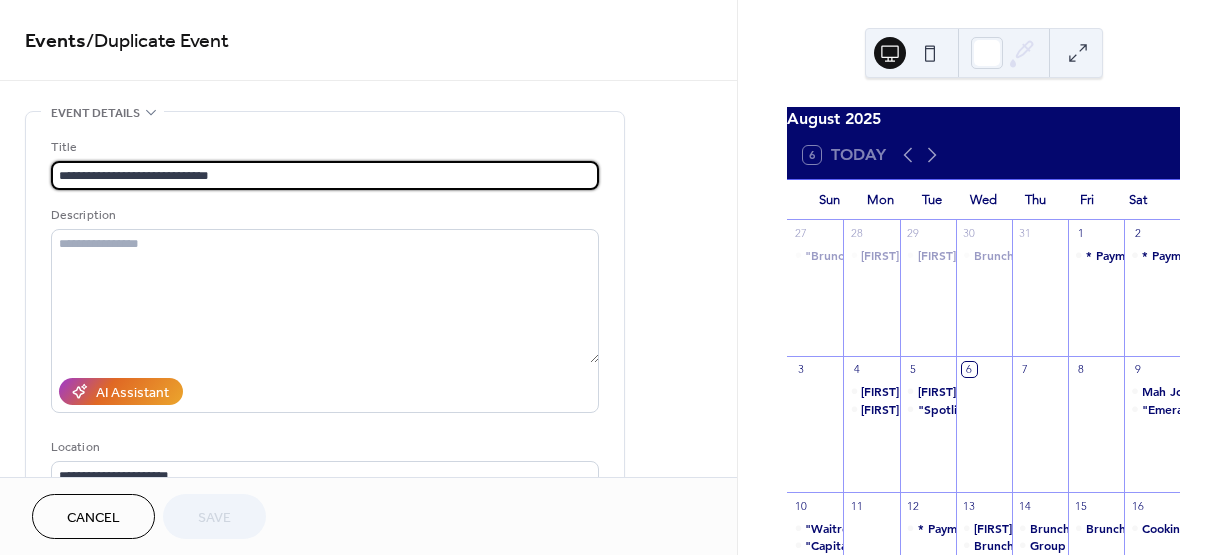 click on "**********" at bounding box center [325, 175] 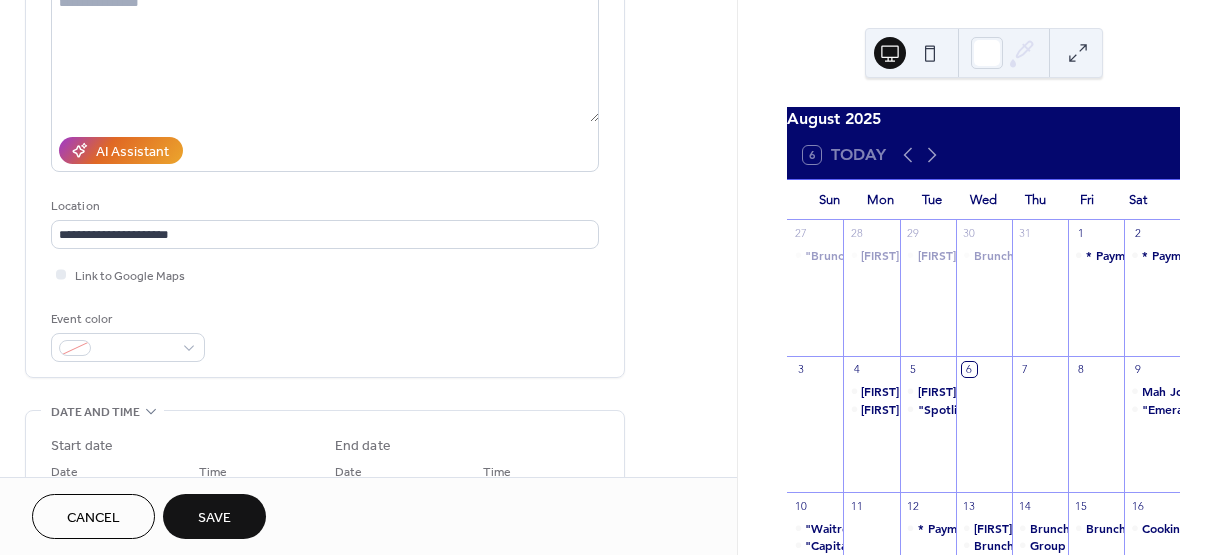 scroll, scrollTop: 243, scrollLeft: 0, axis: vertical 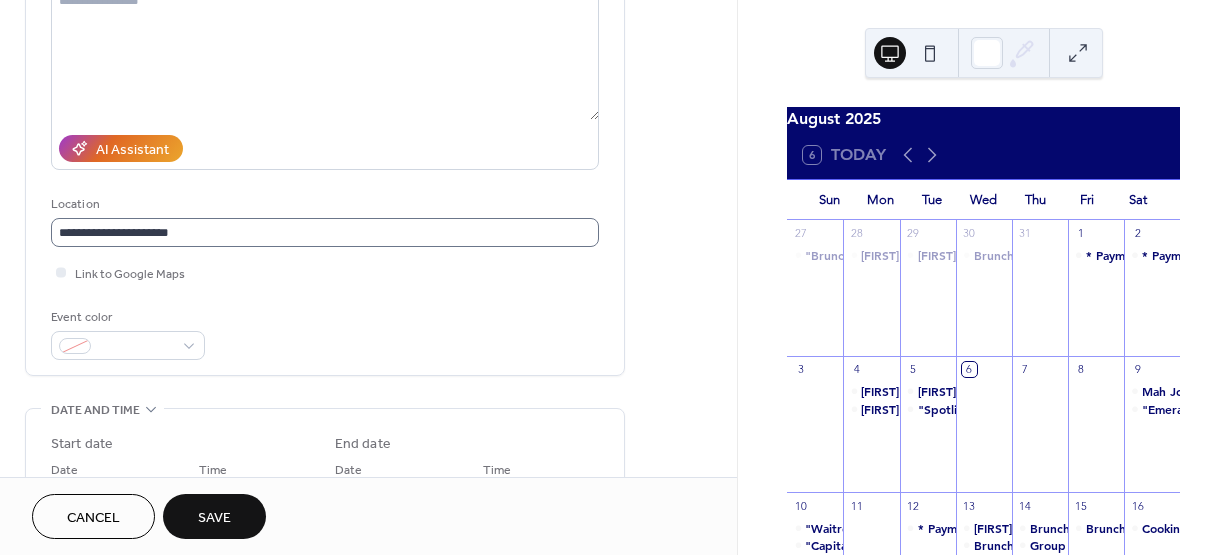 type on "**********" 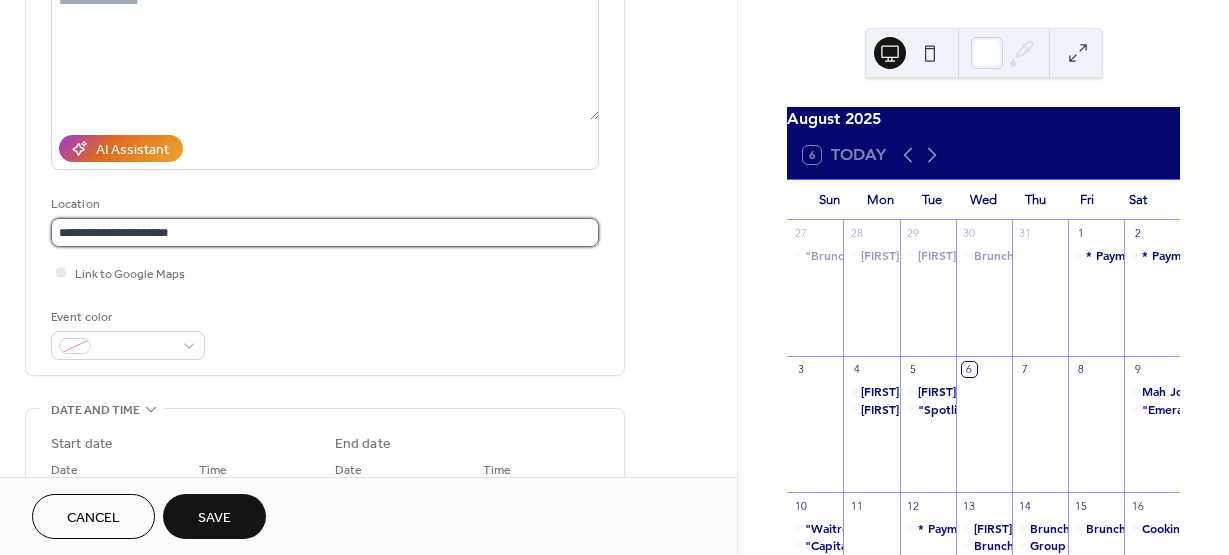 click on "**********" at bounding box center (325, 232) 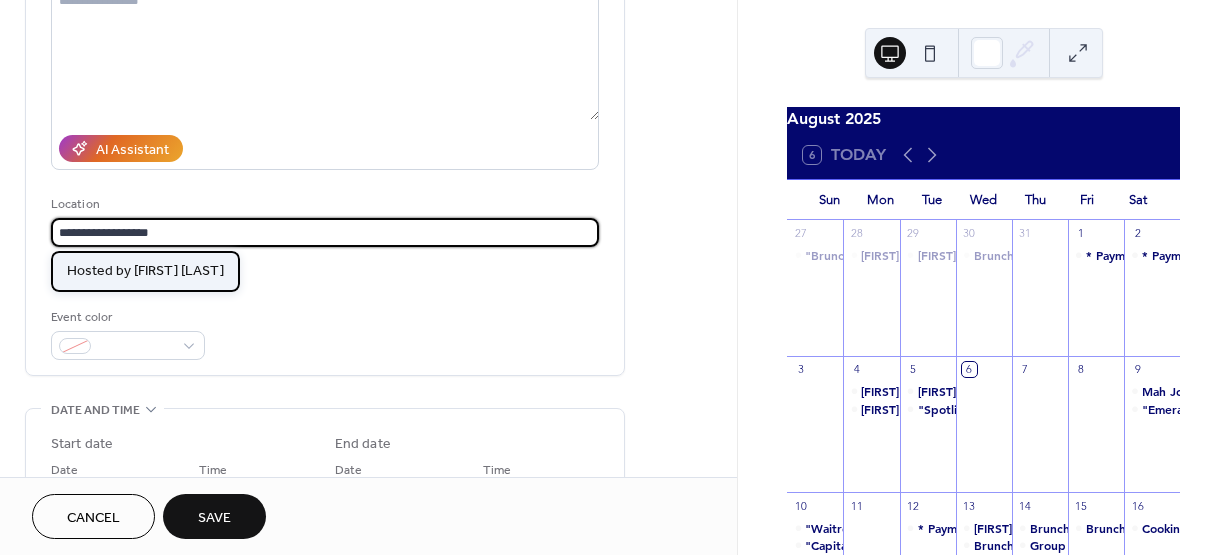 click on "Hosted by Carolyn Walker" at bounding box center (145, 271) 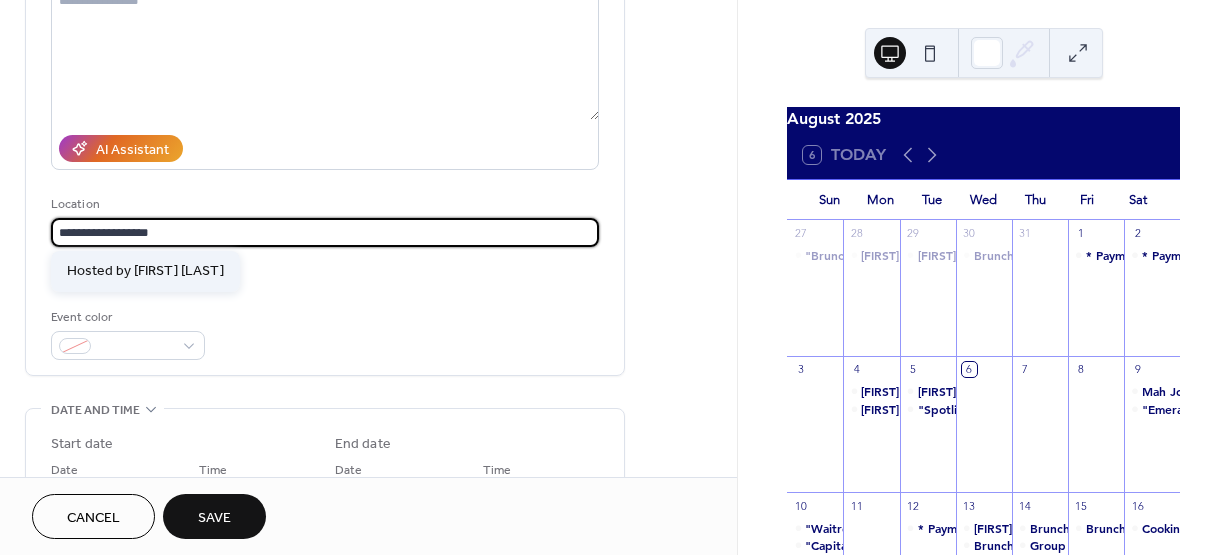 type on "**********" 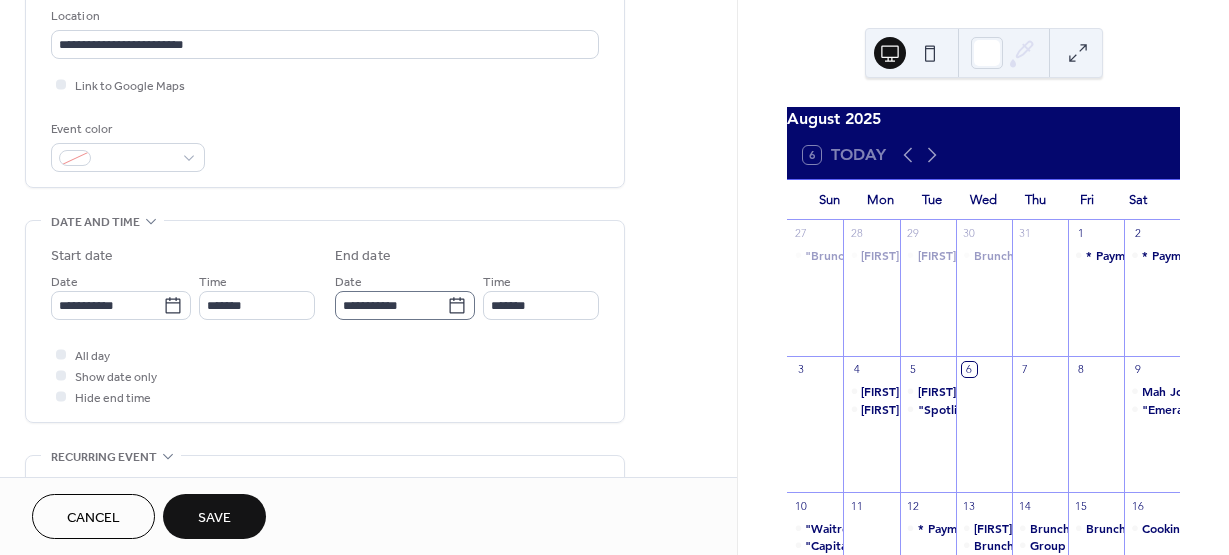 scroll, scrollTop: 487, scrollLeft: 0, axis: vertical 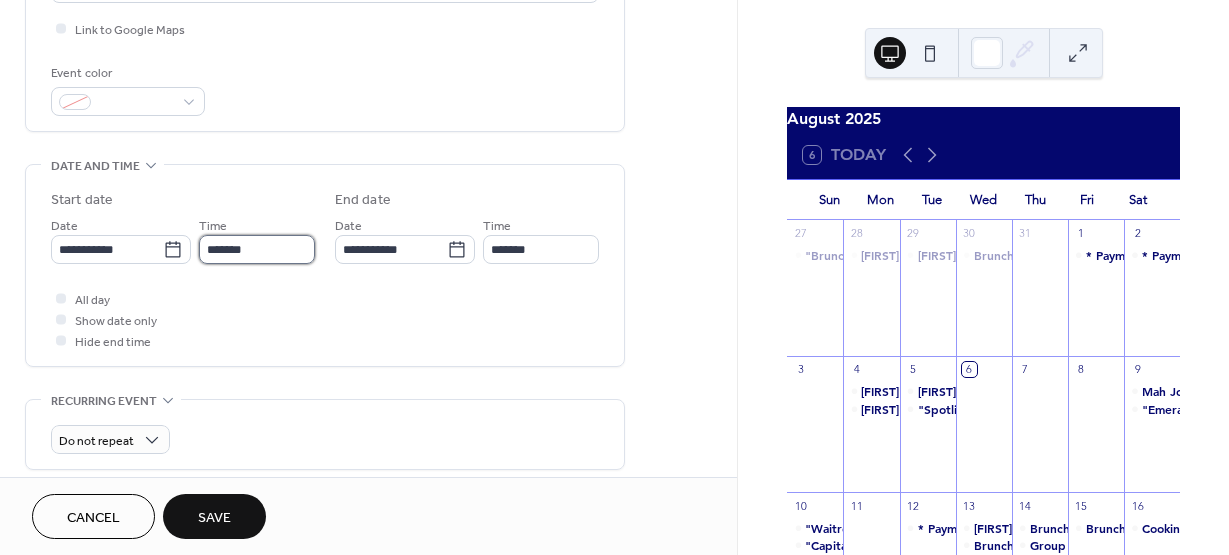 click on "*******" at bounding box center [257, 249] 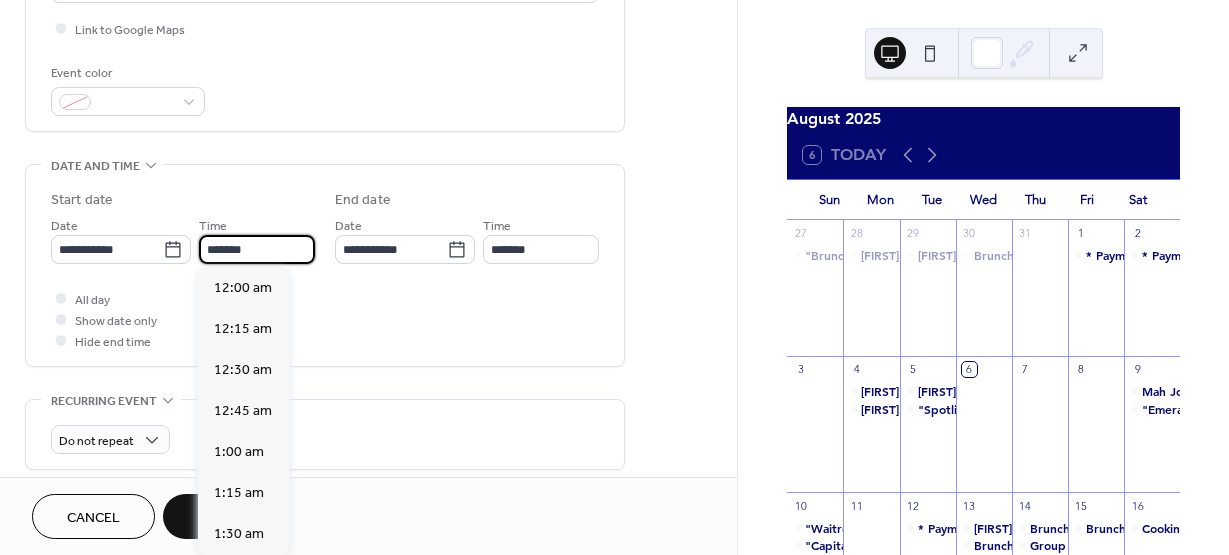 scroll, scrollTop: 2132, scrollLeft: 0, axis: vertical 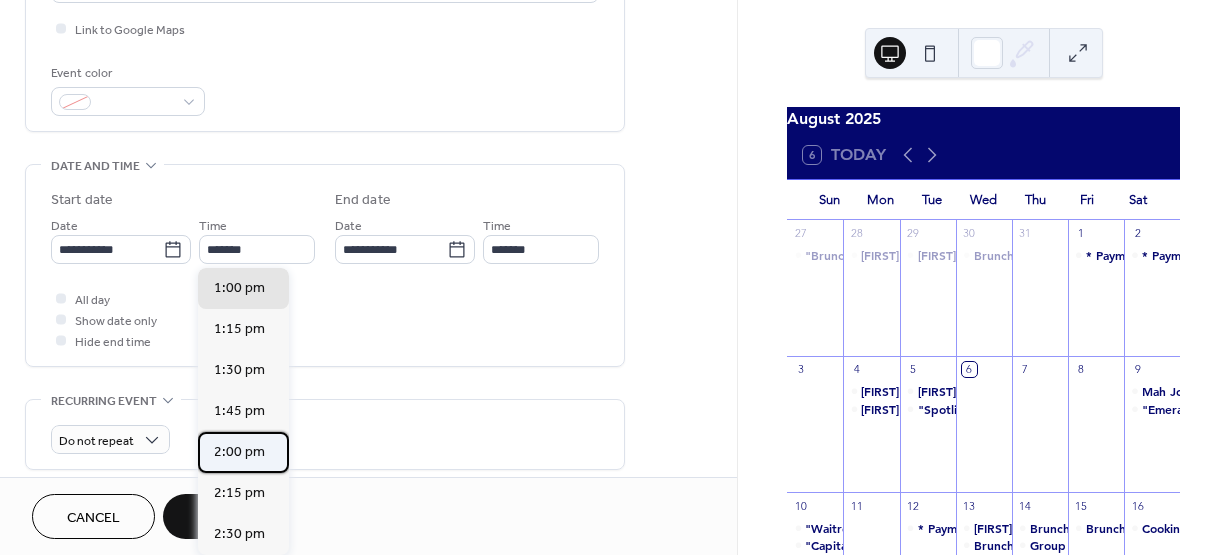 click on "2:00 pm" at bounding box center (239, 452) 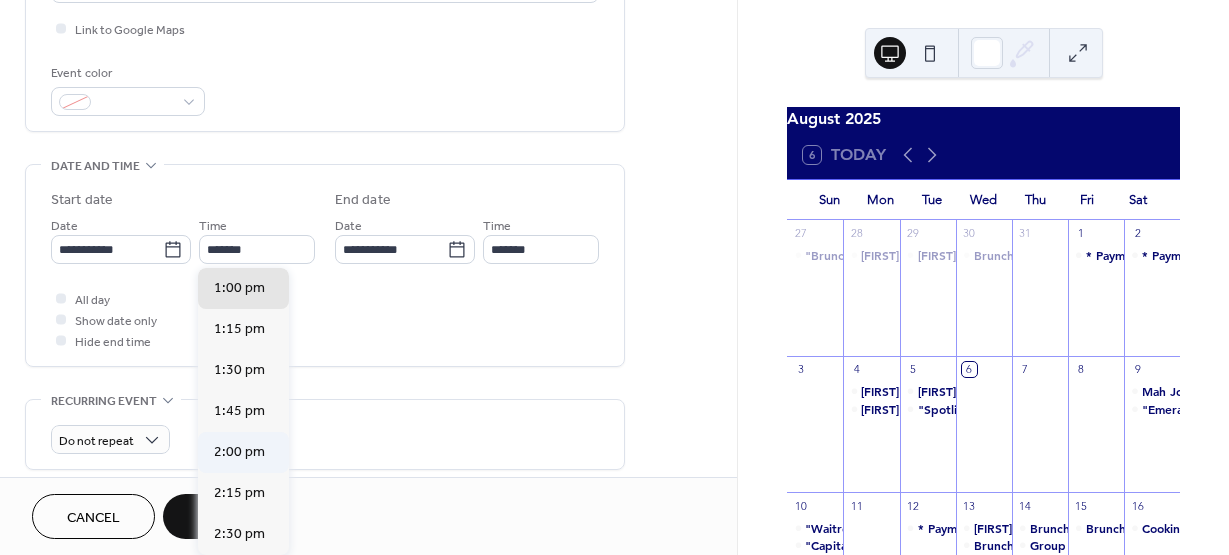 type on "*******" 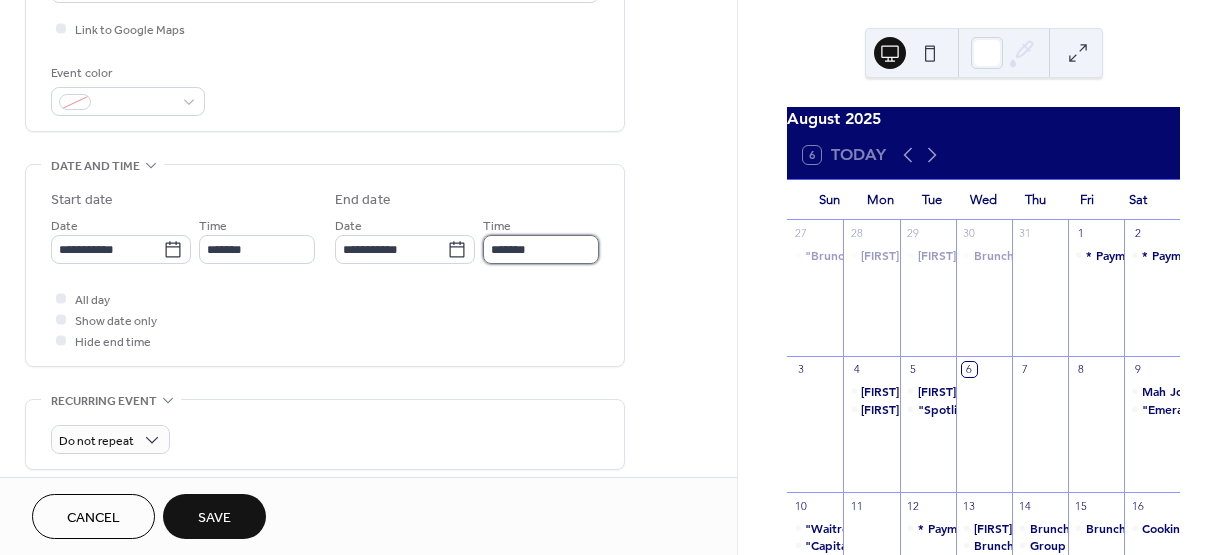 click on "*******" at bounding box center (541, 249) 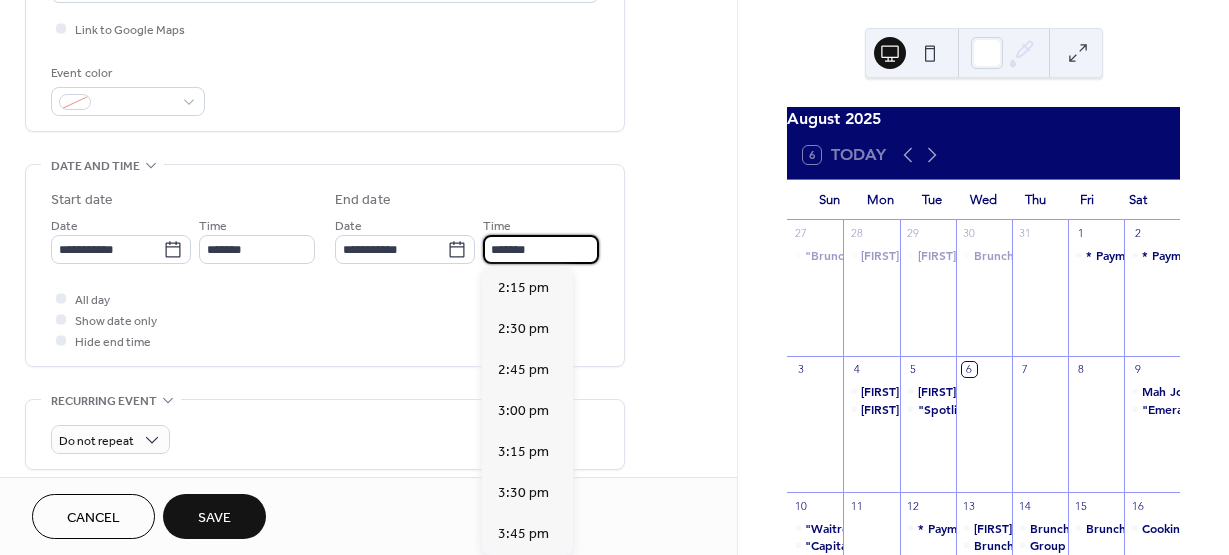 scroll, scrollTop: 615, scrollLeft: 0, axis: vertical 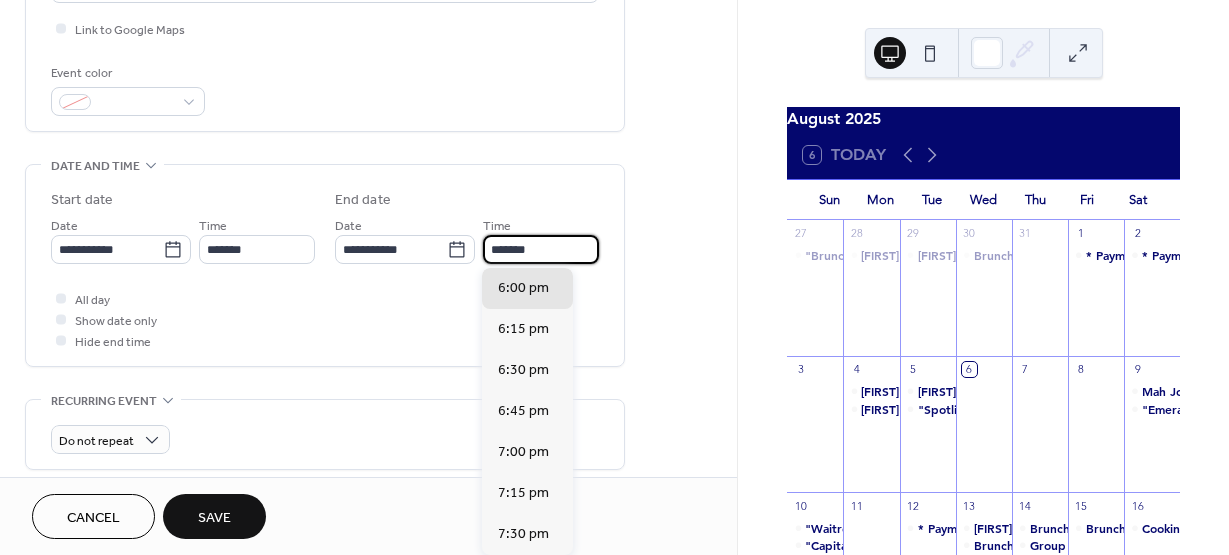click on "**********" at bounding box center [368, 353] 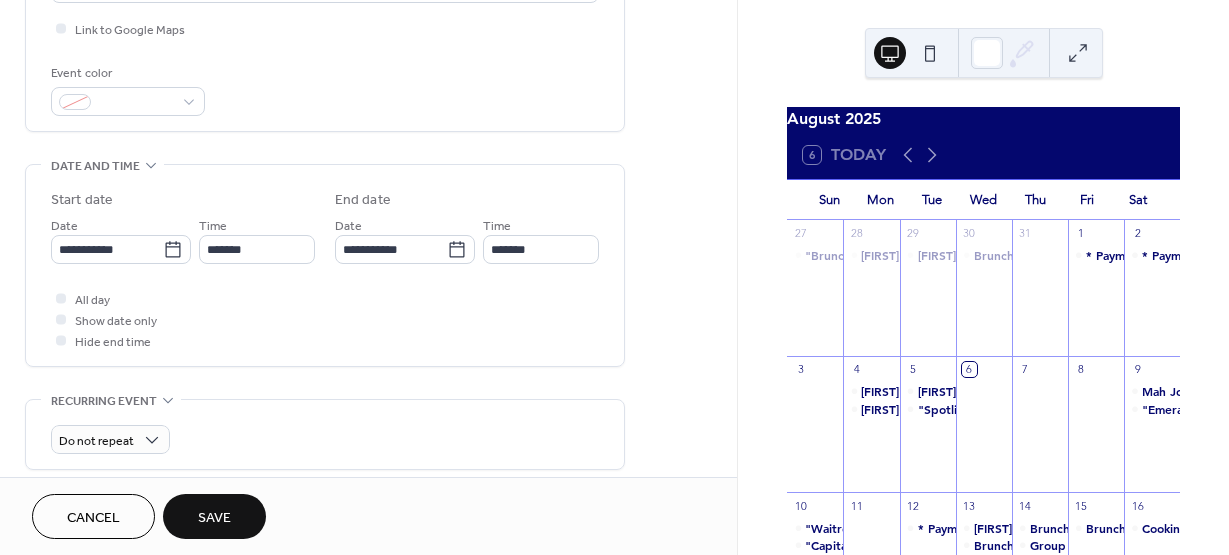 drag, startPoint x: 729, startPoint y: 189, endPoint x: 732, endPoint y: 200, distance: 11.401754 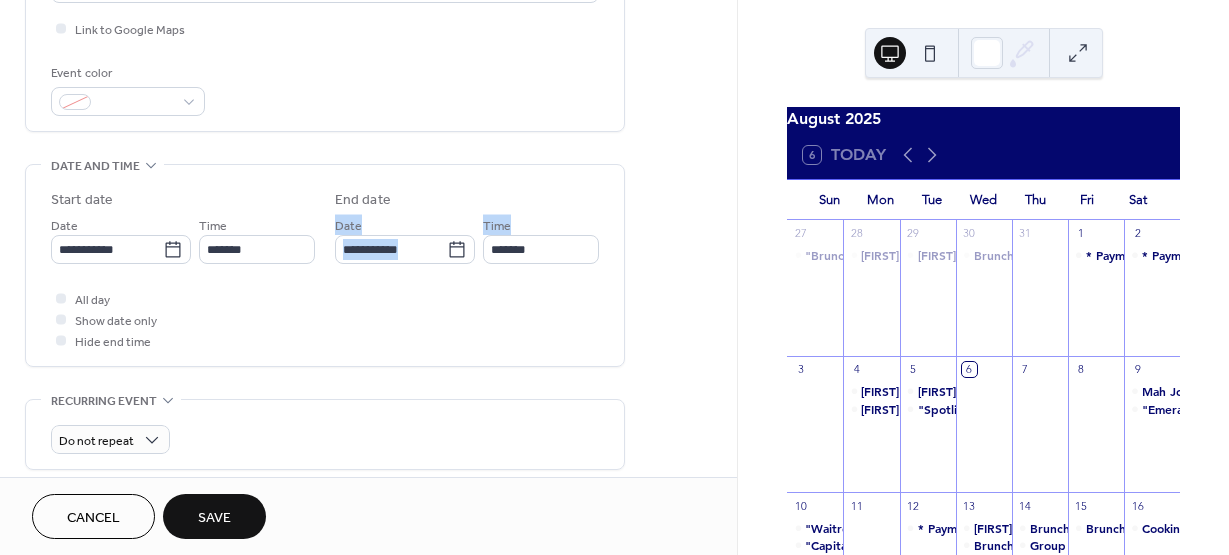 drag, startPoint x: 729, startPoint y: 181, endPoint x: 734, endPoint y: 215, distance: 34.36568 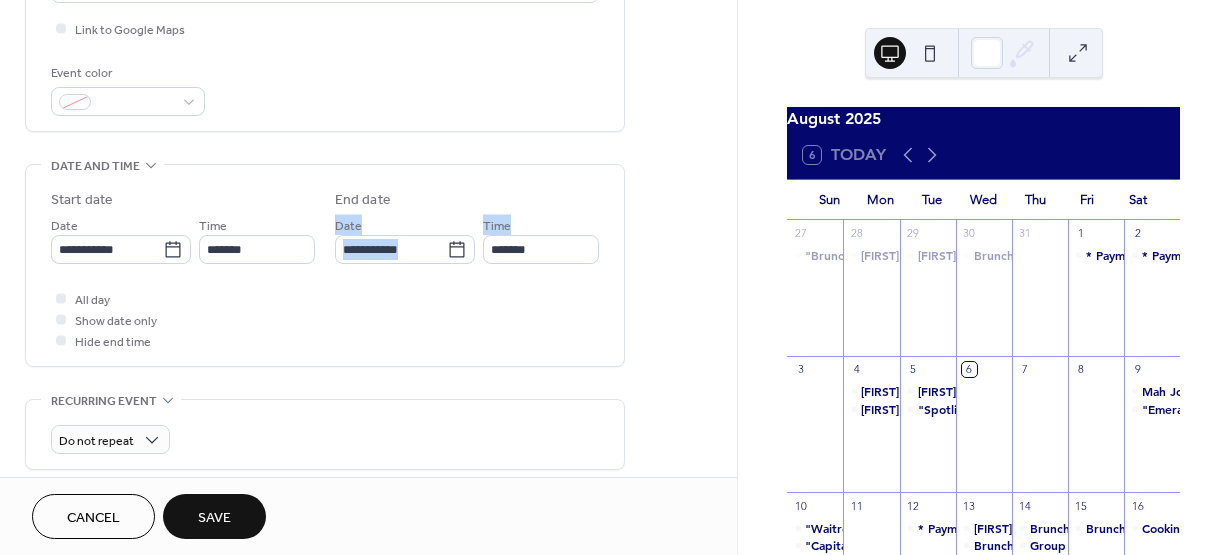 click on "**********" at bounding box center (368, 238) 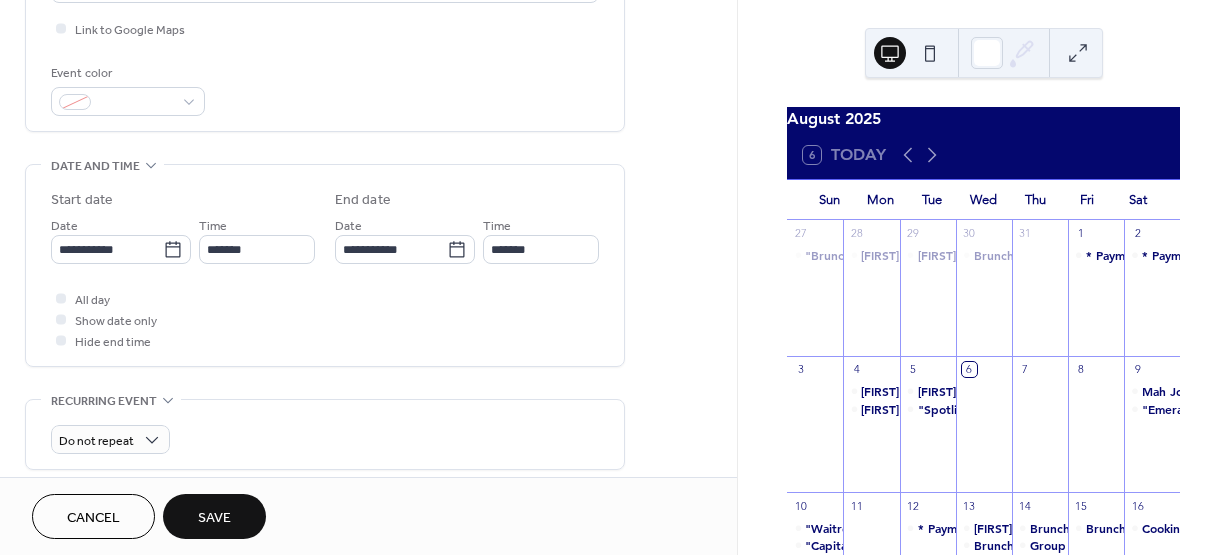 click on "August 2025 6 Today Sun Mon Tue Wed Thu Fri Sat 27 "Brunch Buddies" Brunch Bunch Gathering  - Hosted by Anna Weigant  28 Sandi Dietmeir - Happy Birthday!  29 Patsey Strange - Happy Birthday!  30 Brunch Bunch Gathering  - Hosted by Molly Vallant  31 1 * Payment Due By Today: Cooking Classes "English Tea Party" (On August 16th and August 31st) 2 * Payment Due By Today: "Grease" at Cary  Arts Center (On September 28th) 3 4 Dorinda Carter - Happy Birthday!  Phyllis Smith - Happy Birthday!  5 Renee Crowson - Happy Birthday!  "Spotlight on Tuscany"  Travel Presentation  6 7 8 9 Mah Jongg Gathering  "Emerald Gourmets" Supper Club  10 "Waitress" Theater Performance  "Capital City " Supper Club  11 12 * Payment Due By Today: Dinner and Presentation at Nantucket Grill (On August 23rd) 13 Carol Gaertner - Happy Birthday!  Brunch Bunch Gathering - Hosted by Betsy Cox  14 Brunch Bunch Gathering  - Hosted by Sherry Adamson  Group Volunteering  15 Brunch Bunch Gathering  - Hosted by Patsey Strange 16 17 18 19 20 21 22 23 24" at bounding box center [983, 277] 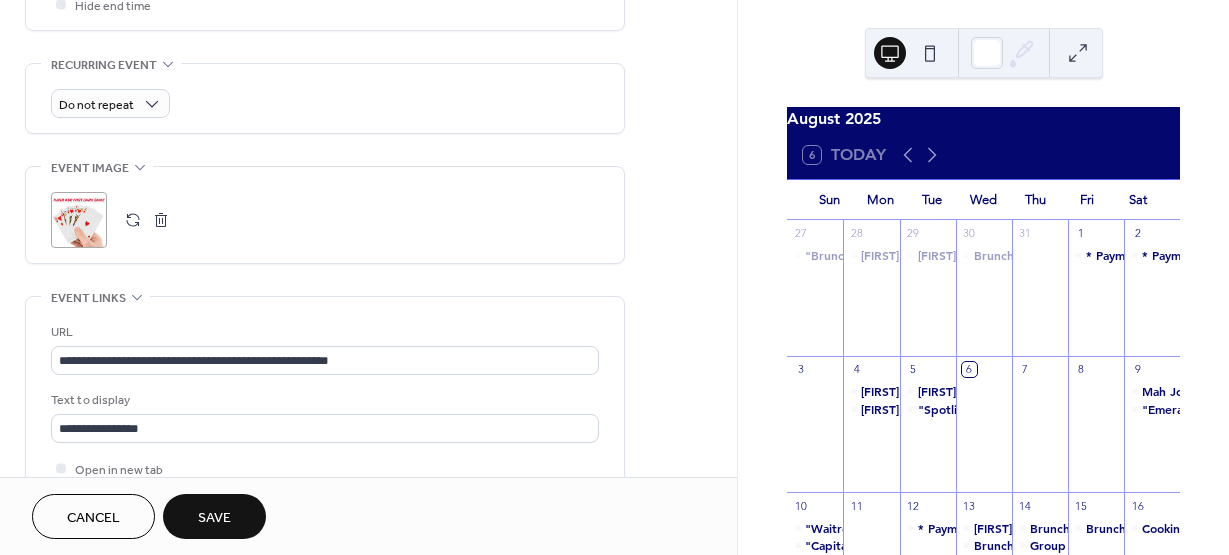 scroll, scrollTop: 826, scrollLeft: 0, axis: vertical 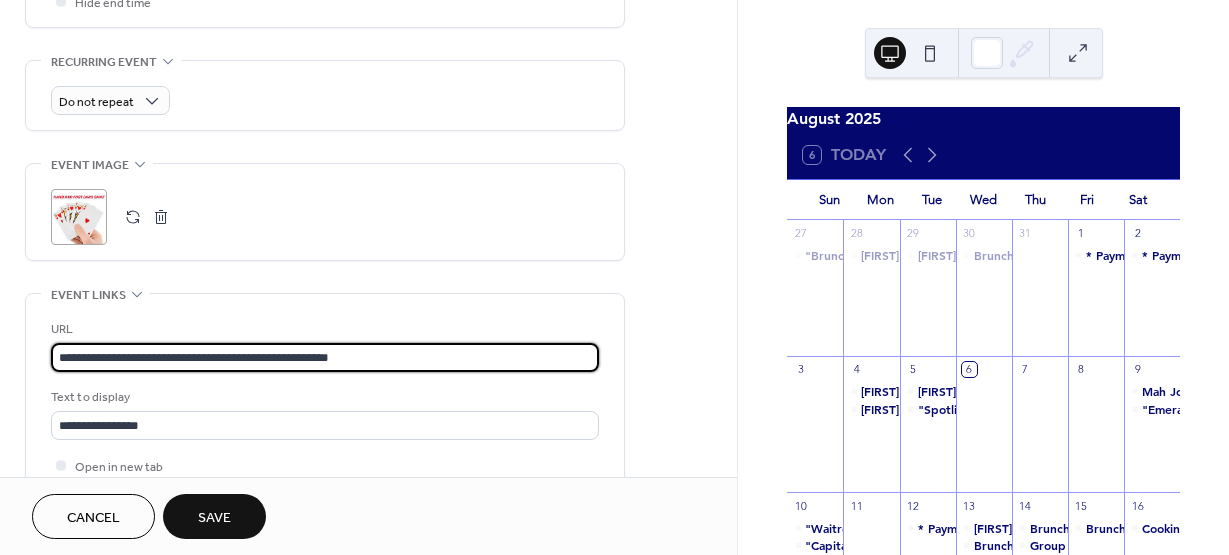 drag, startPoint x: 424, startPoint y: 353, endPoint x: -68, endPoint y: 388, distance: 493.24335 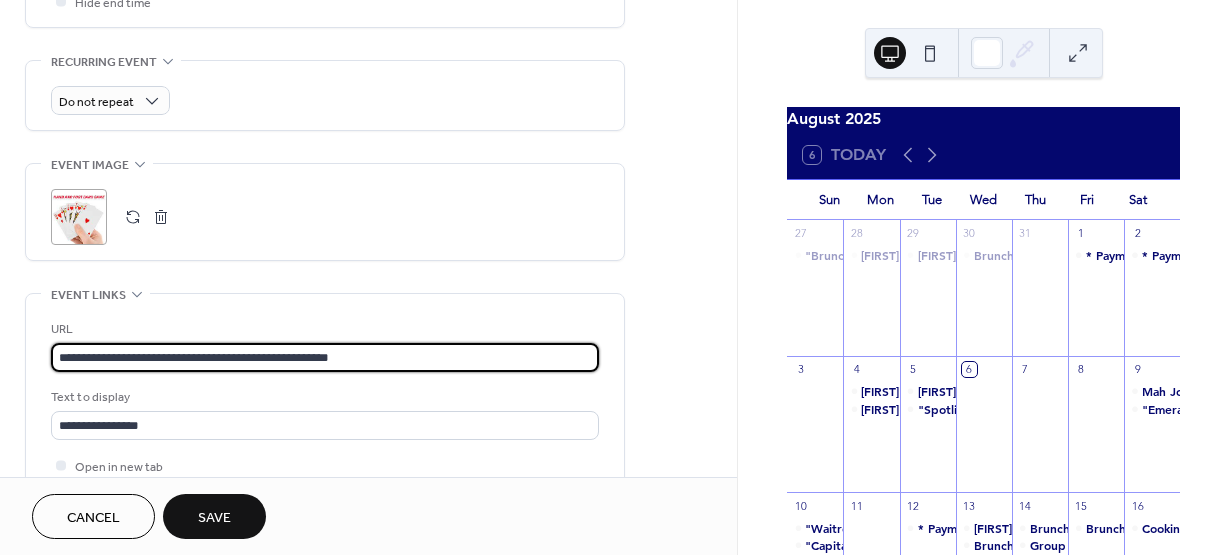 click on "**********" at bounding box center (614, 277) 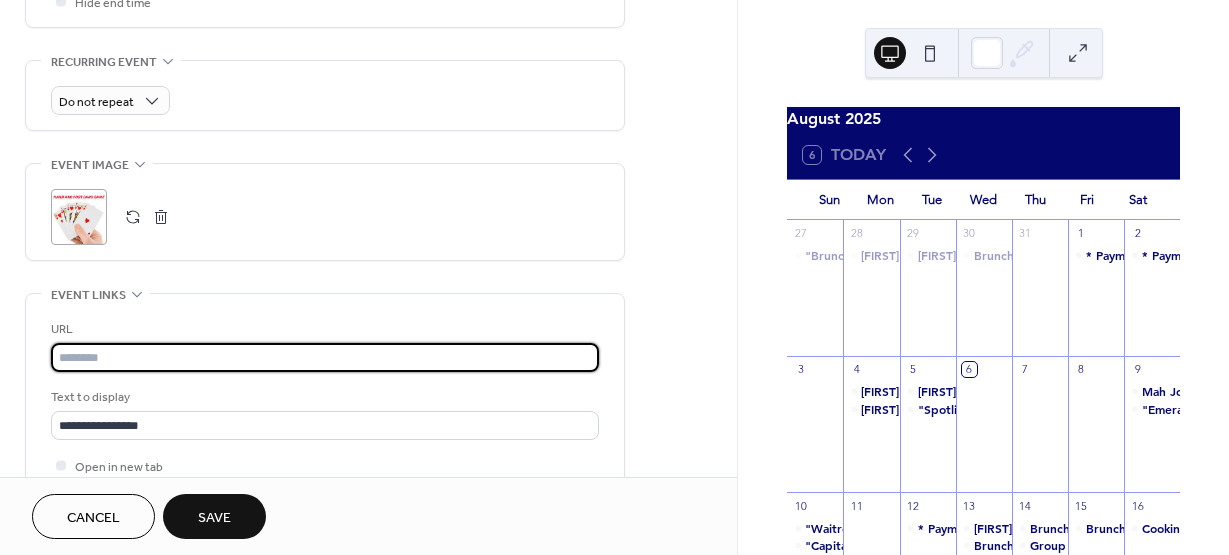 paste on "**********" 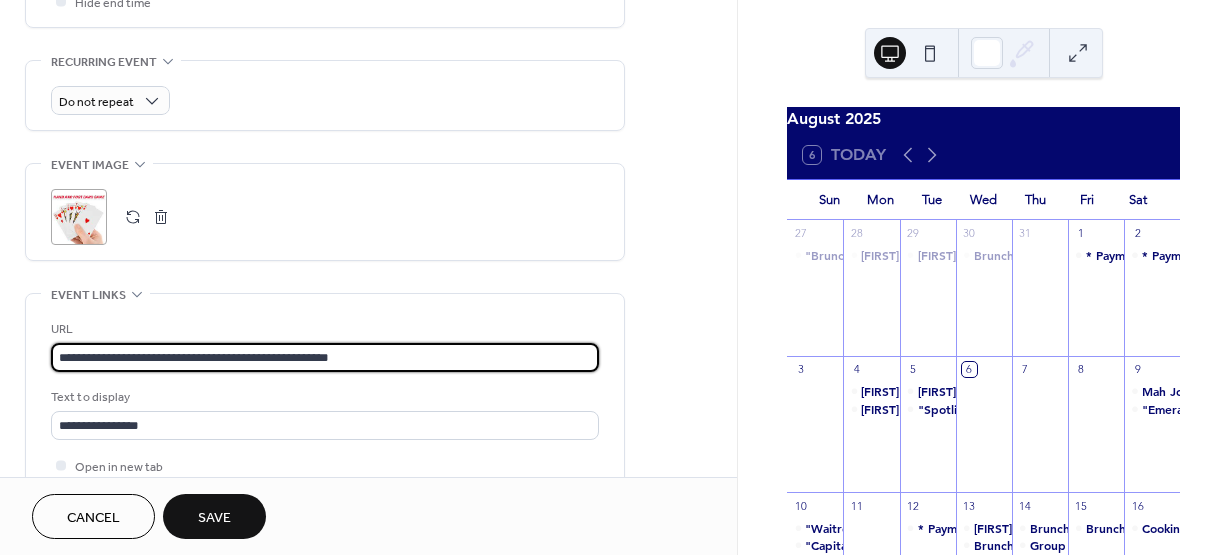 type on "**********" 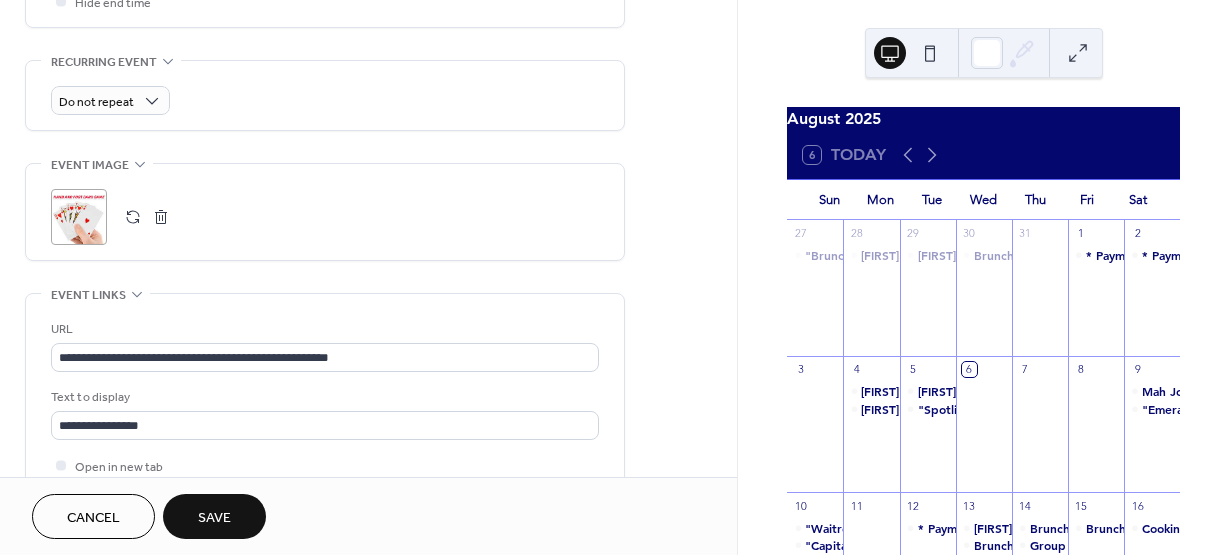 click on ";" at bounding box center [79, 217] 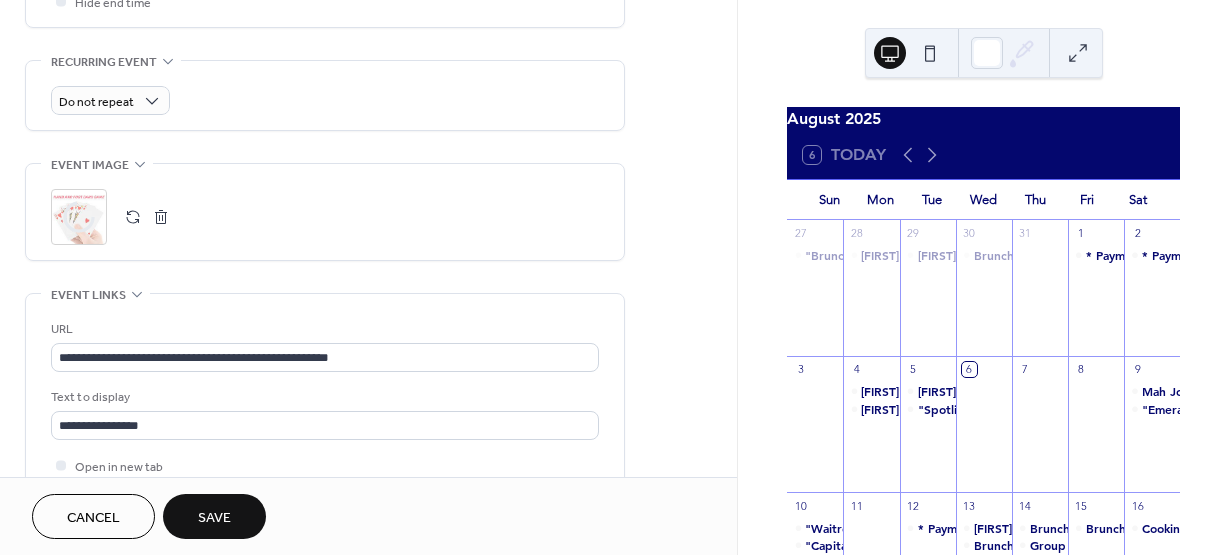 drag, startPoint x: 72, startPoint y: 212, endPoint x: 420, endPoint y: 200, distance: 348.20685 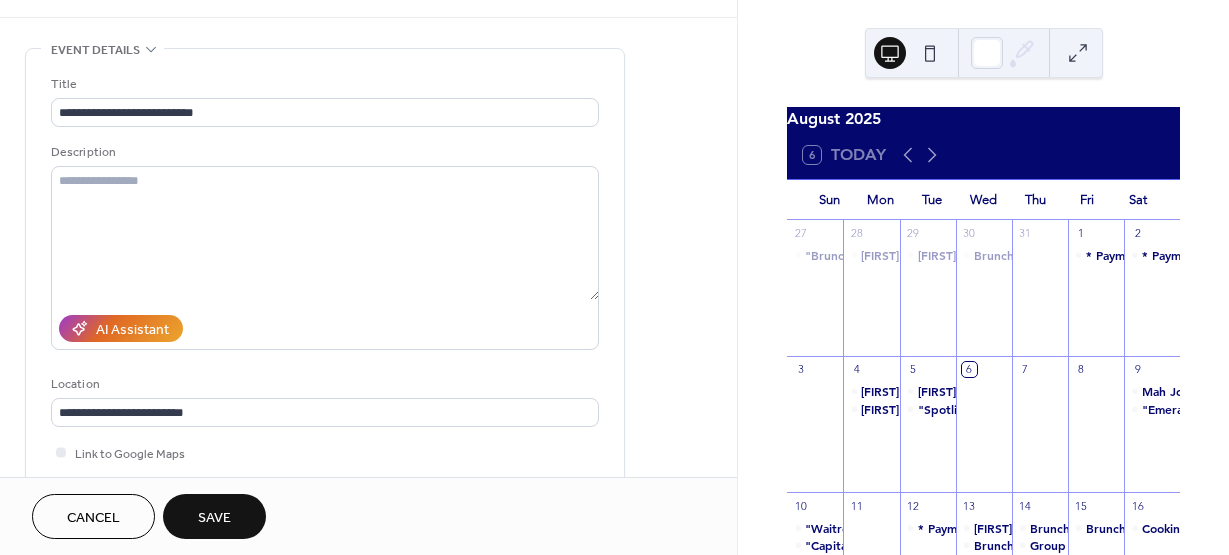 scroll, scrollTop: 53, scrollLeft: 0, axis: vertical 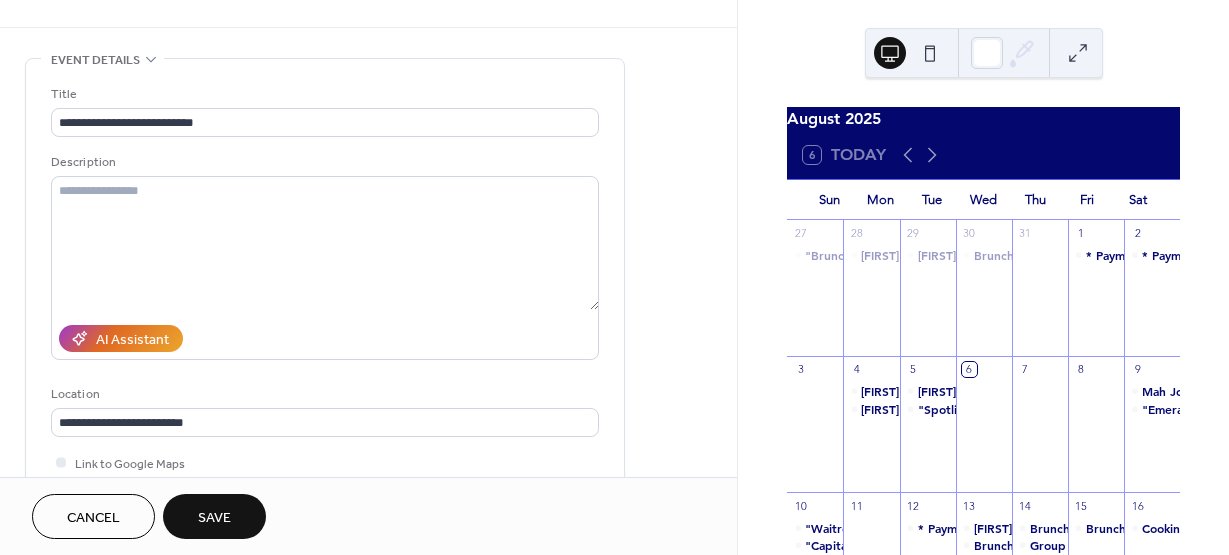 click on "Save" at bounding box center [214, 516] 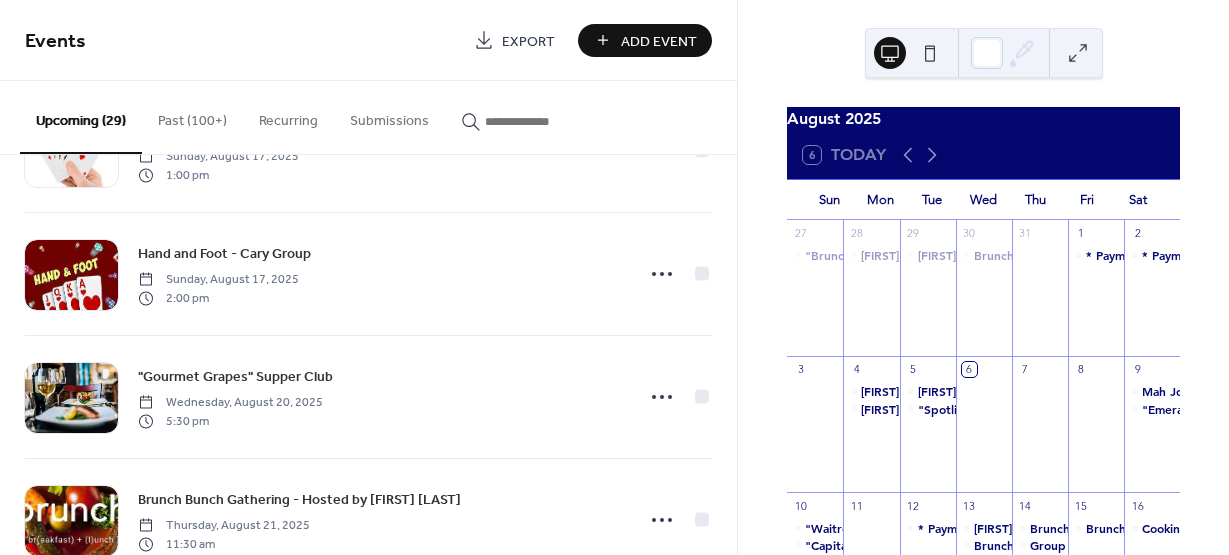 scroll, scrollTop: 1640, scrollLeft: 0, axis: vertical 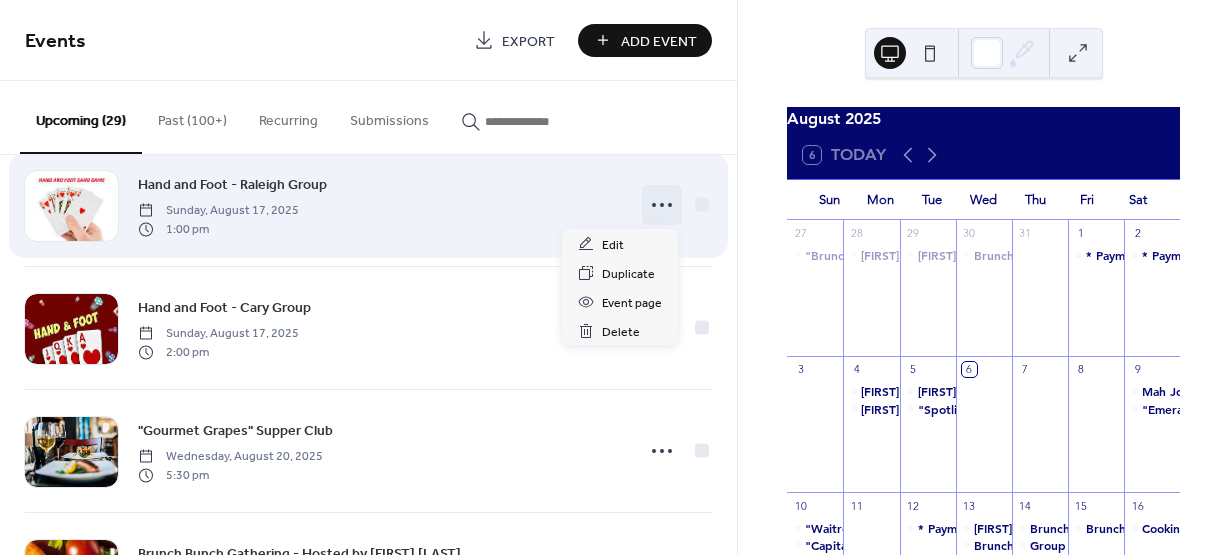 click 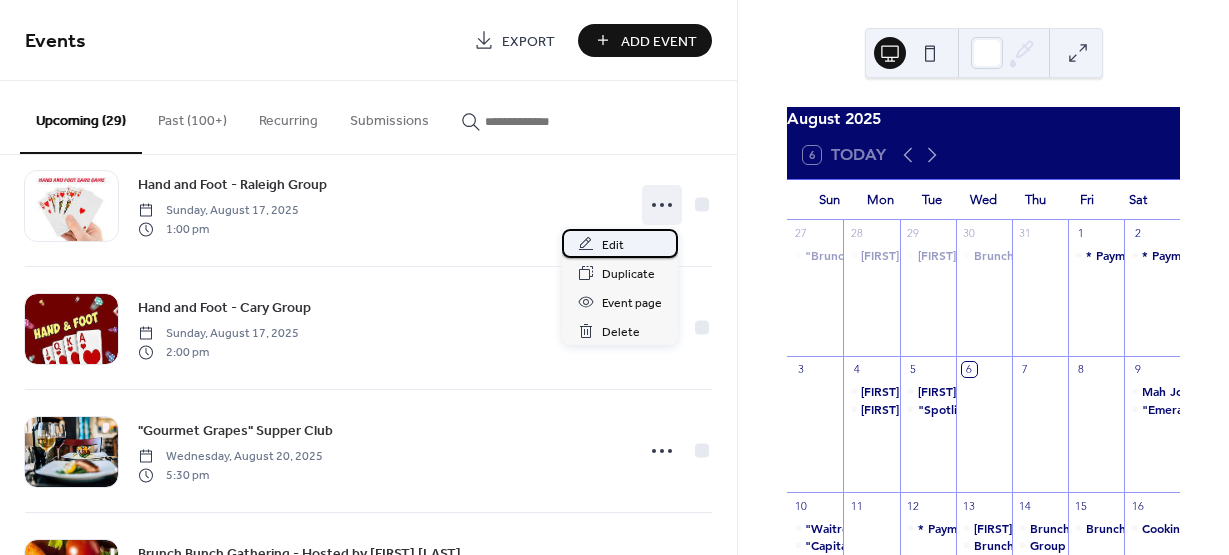 click on "Edit" at bounding box center [613, 245] 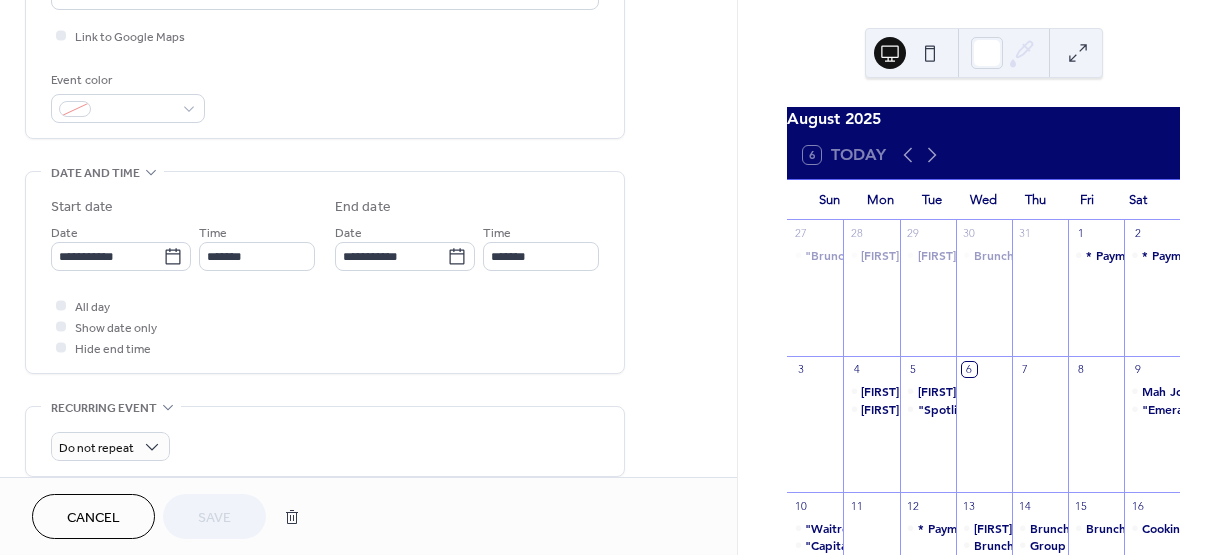 scroll, scrollTop: 500, scrollLeft: 0, axis: vertical 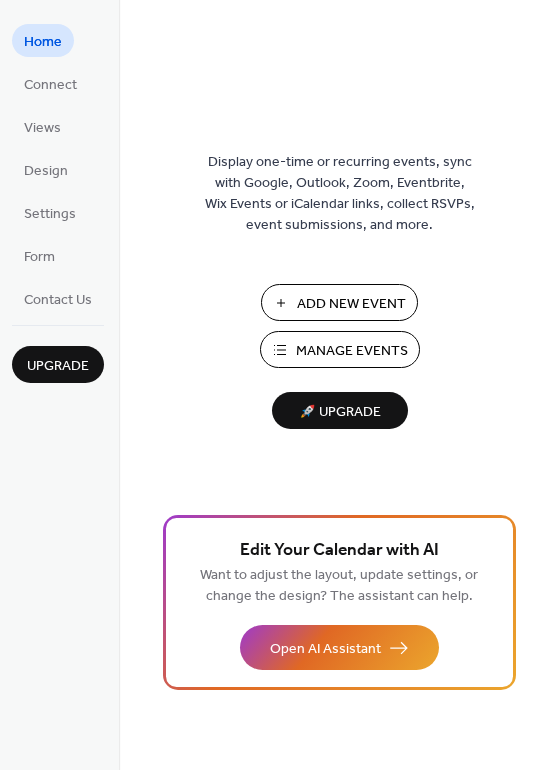 click on "Add New Event" at bounding box center (351, 304) 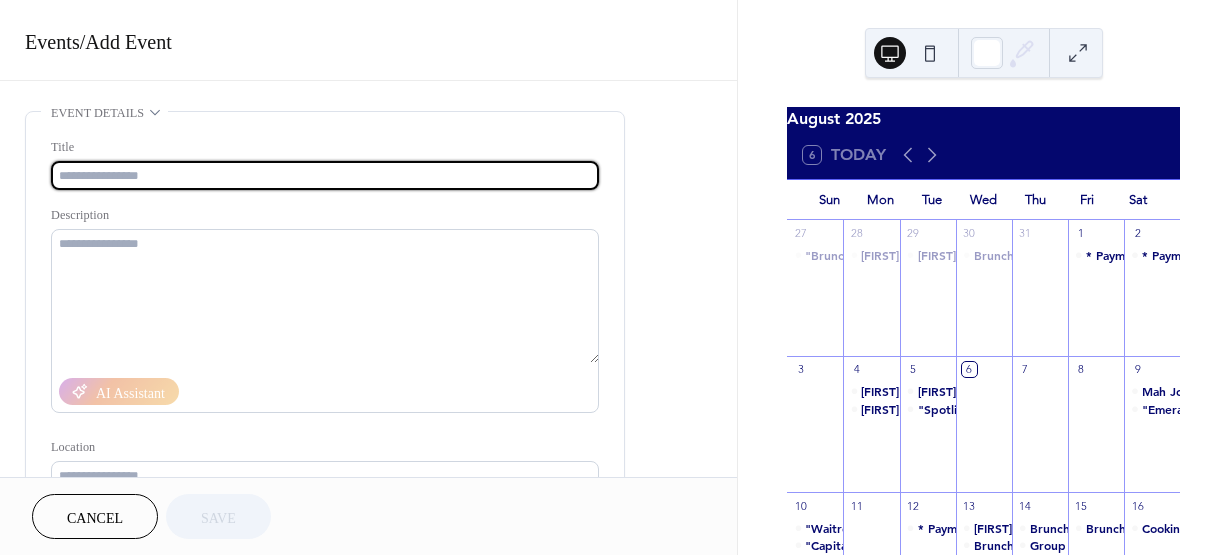 scroll, scrollTop: 0, scrollLeft: 0, axis: both 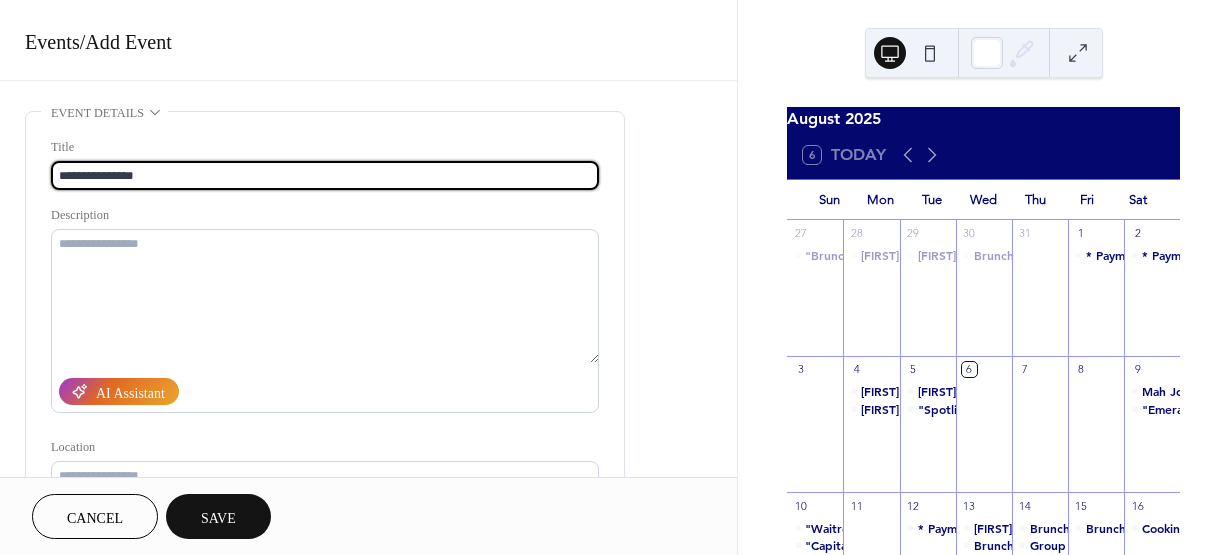 click on "**********" at bounding box center (325, 175) 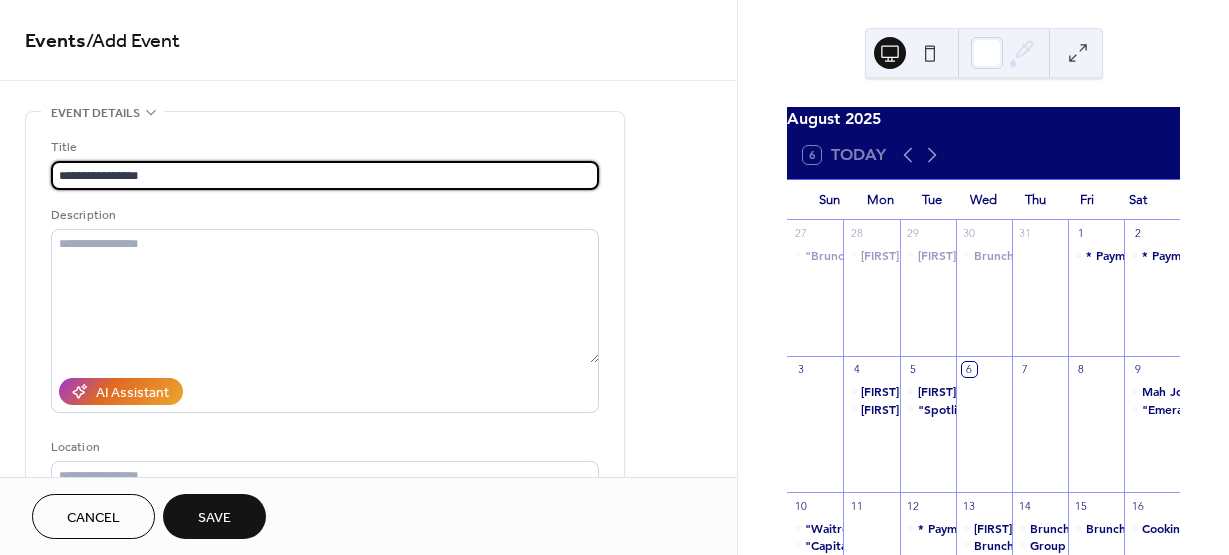 click on "**********" at bounding box center (325, 175) 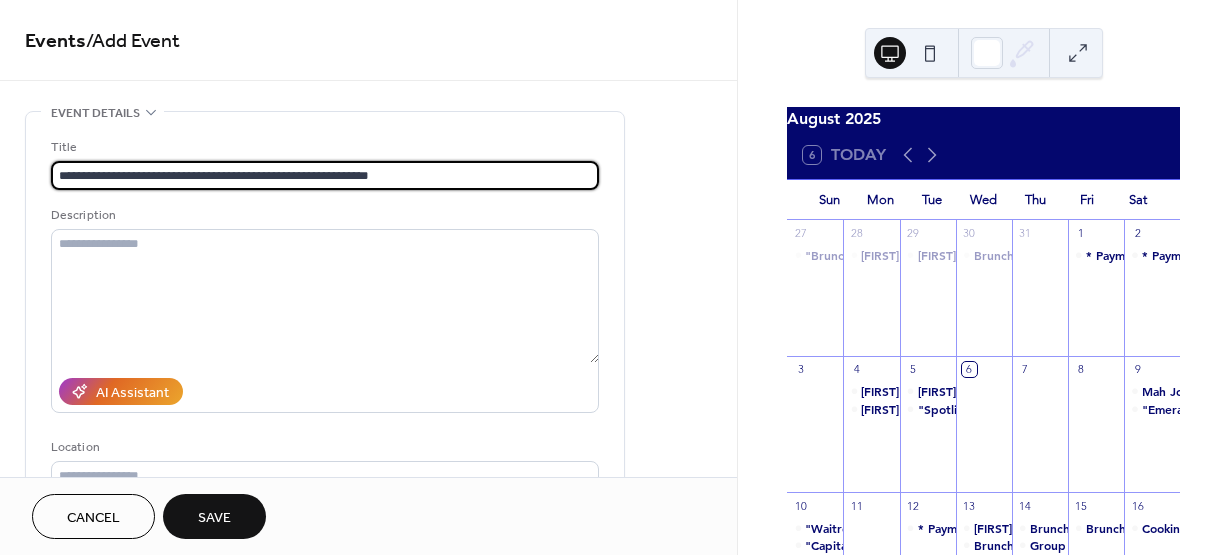 type on "**********" 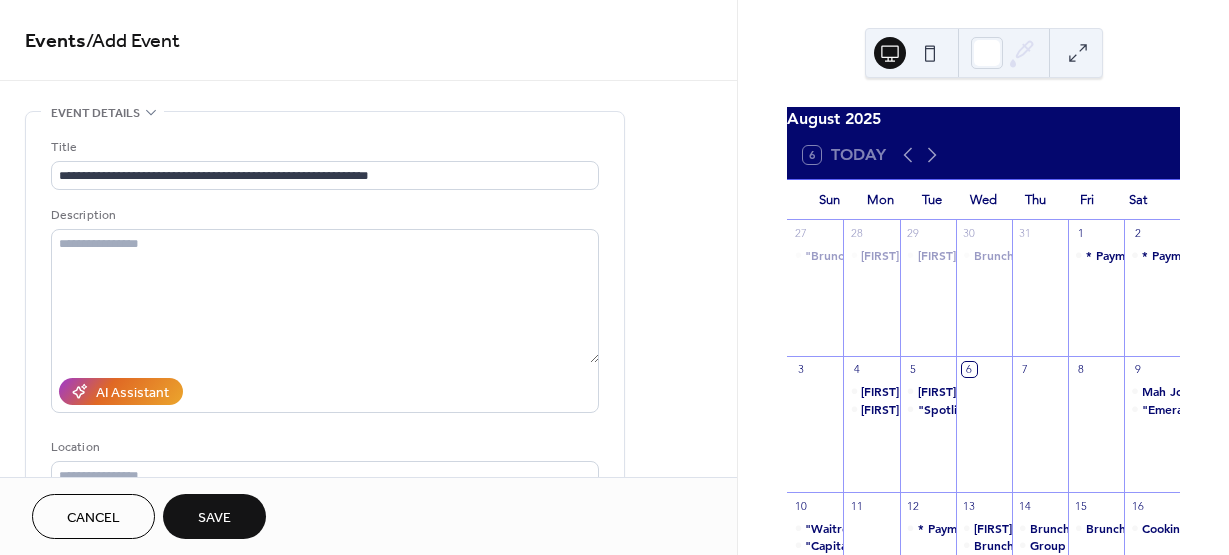 drag, startPoint x: 716, startPoint y: 144, endPoint x: 736, endPoint y: 111, distance: 38.587563 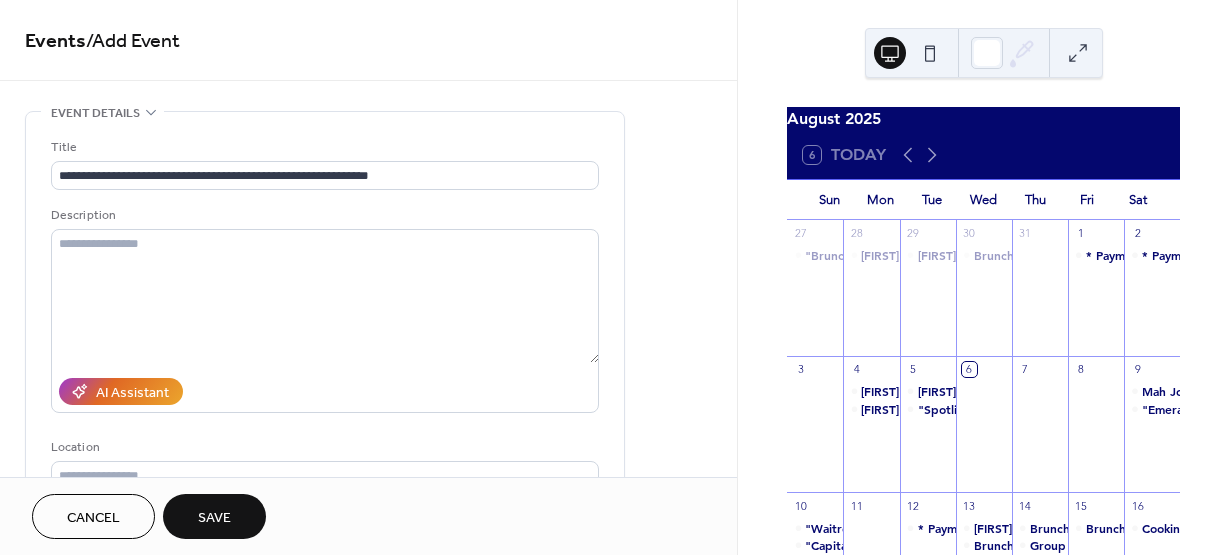 click on "**********" at bounding box center [368, 238] 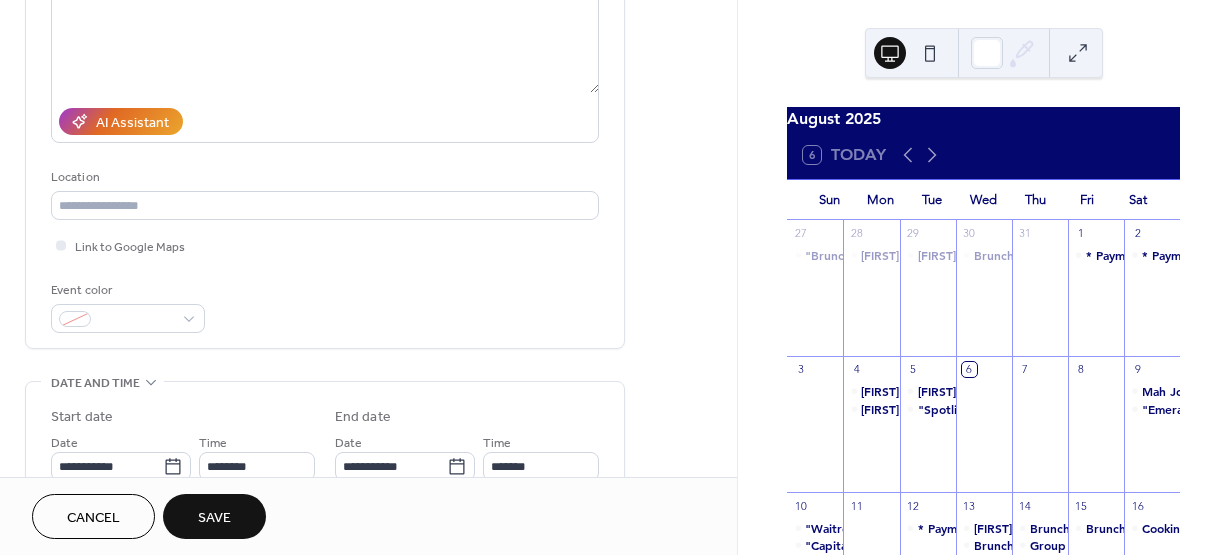 scroll, scrollTop: 290, scrollLeft: 0, axis: vertical 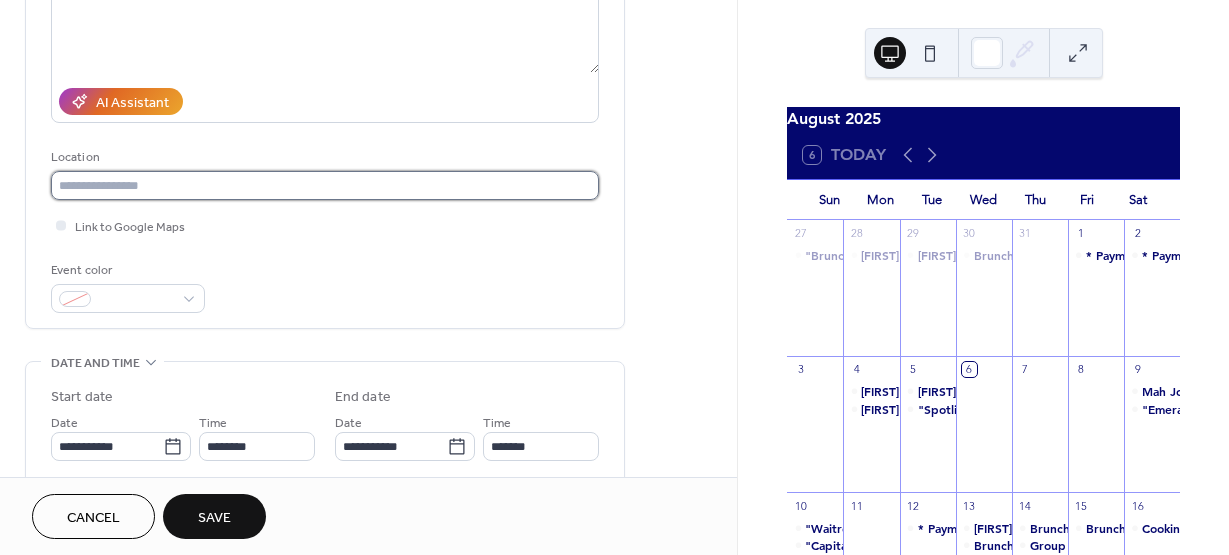 click at bounding box center (325, 185) 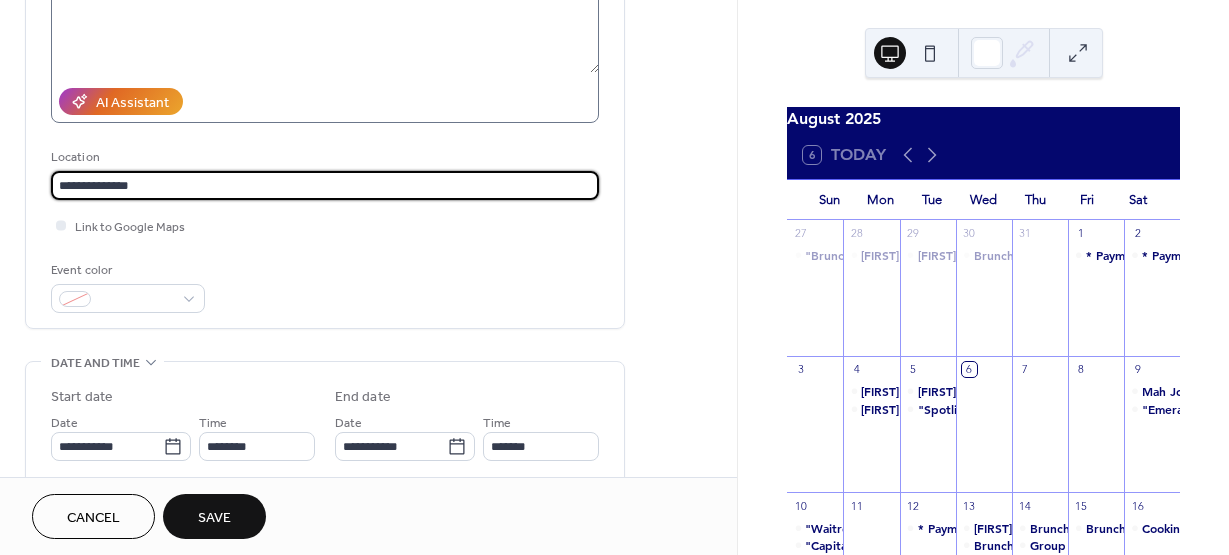 type on "**********" 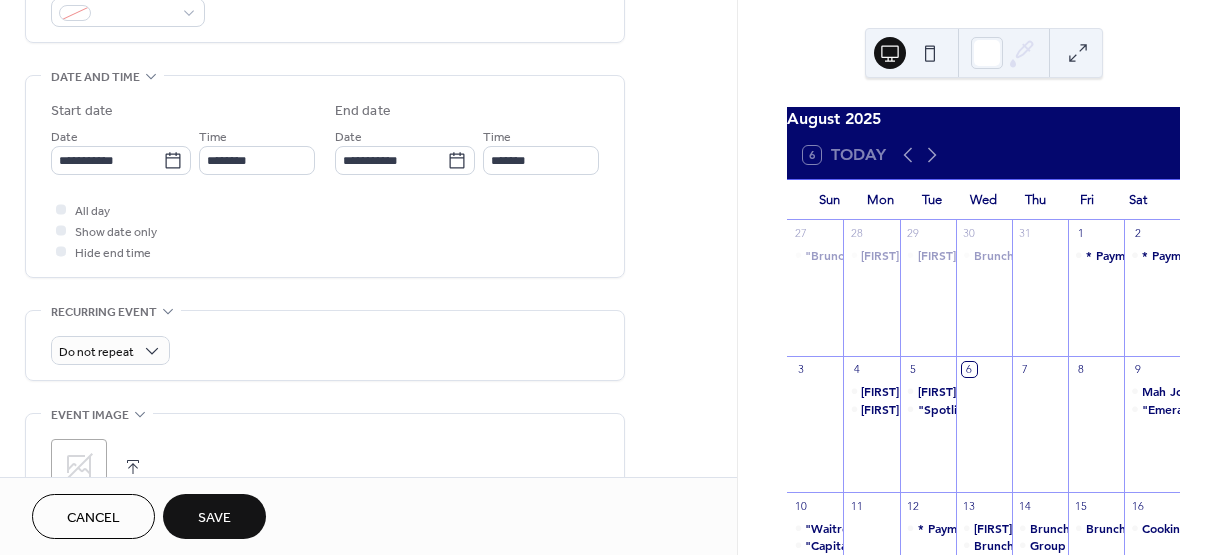 scroll, scrollTop: 580, scrollLeft: 0, axis: vertical 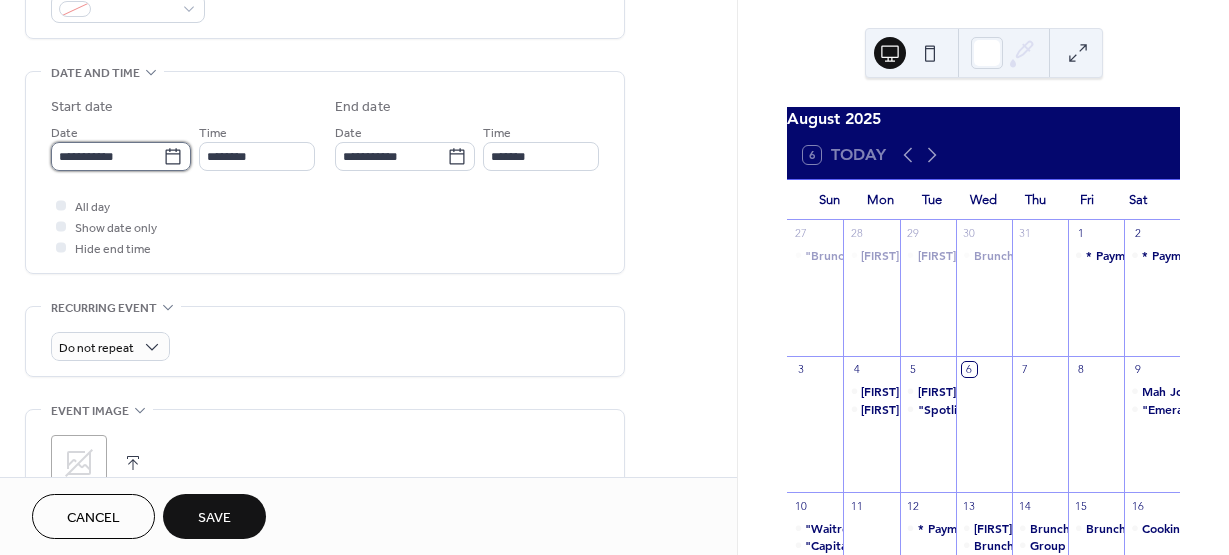 click on "**********" at bounding box center [107, 156] 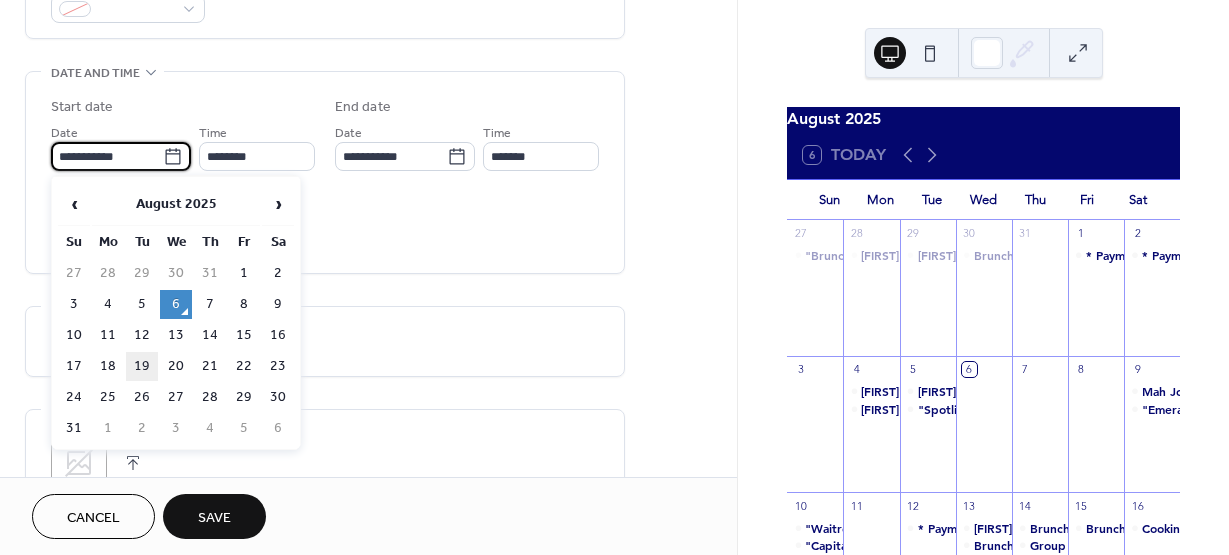 click on "19" at bounding box center (142, 366) 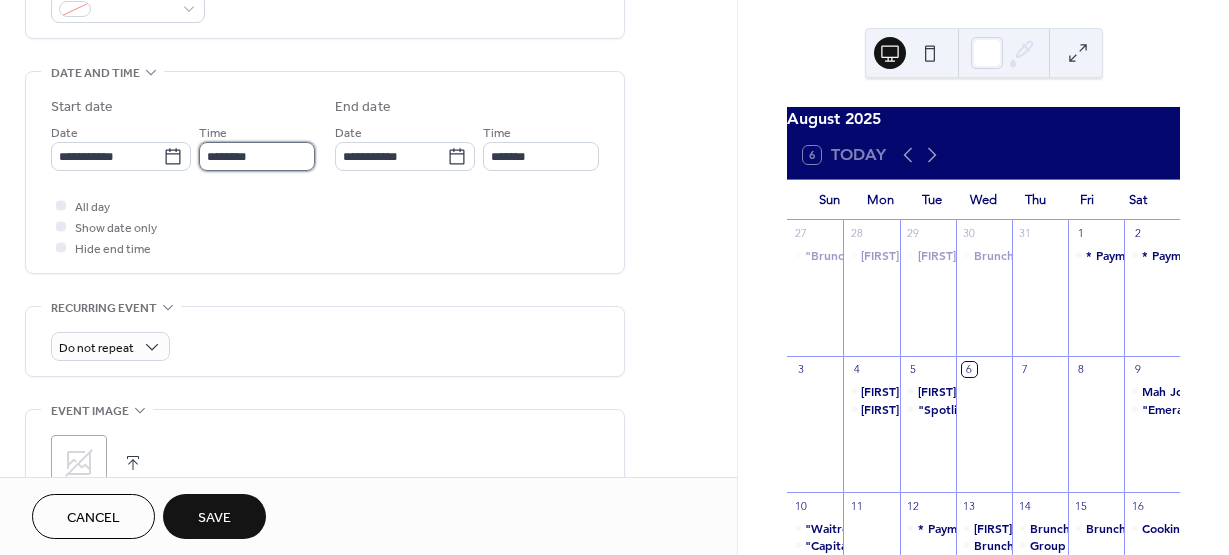 click on "********" at bounding box center (257, 156) 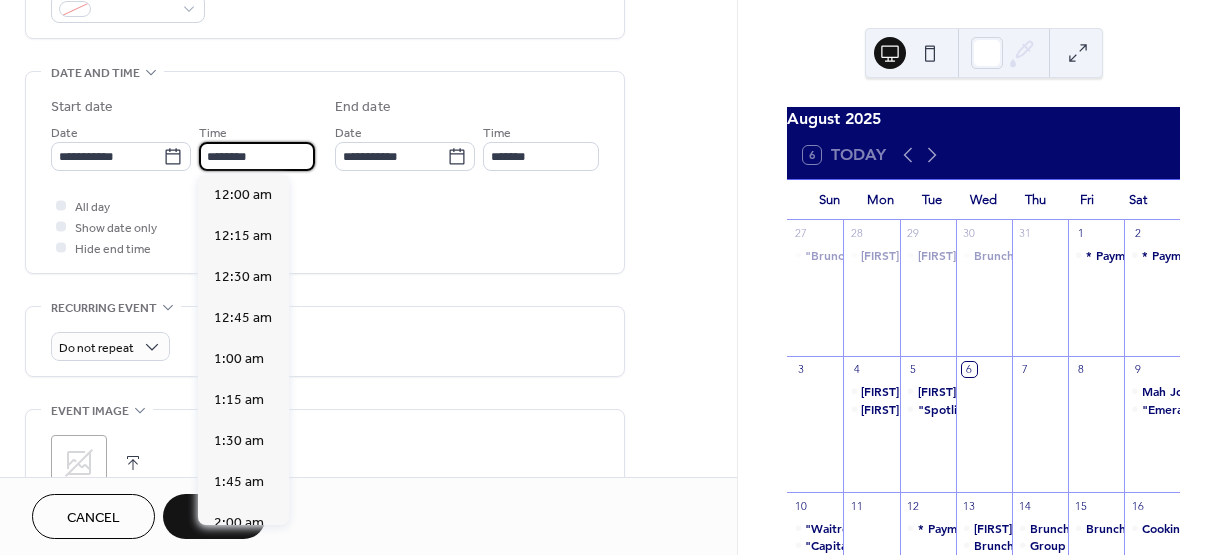 scroll, scrollTop: 1968, scrollLeft: 0, axis: vertical 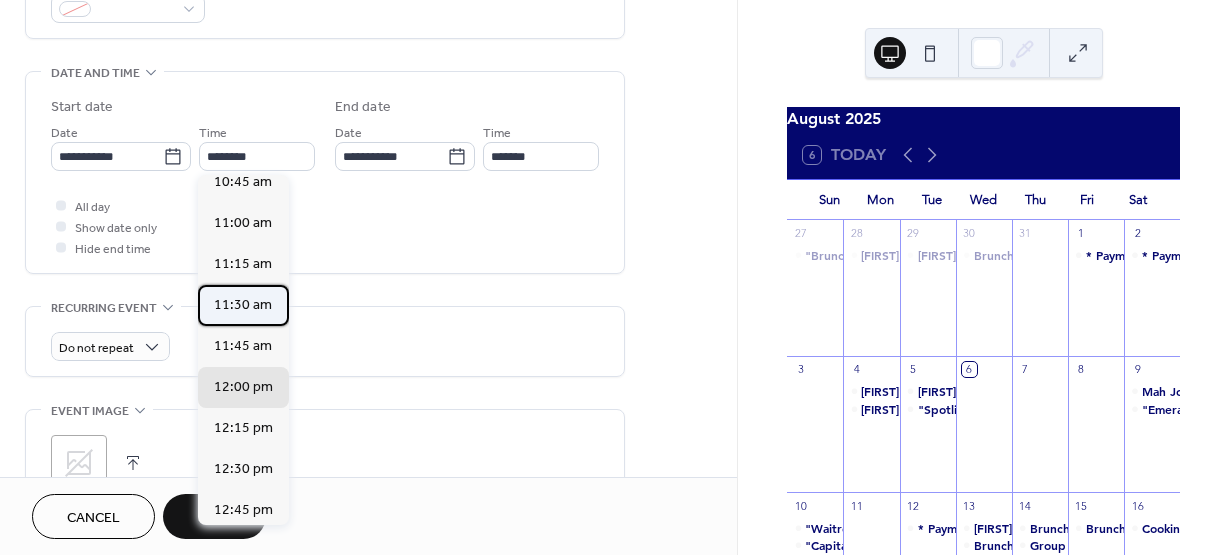click on "11:30 am" at bounding box center (243, 305) 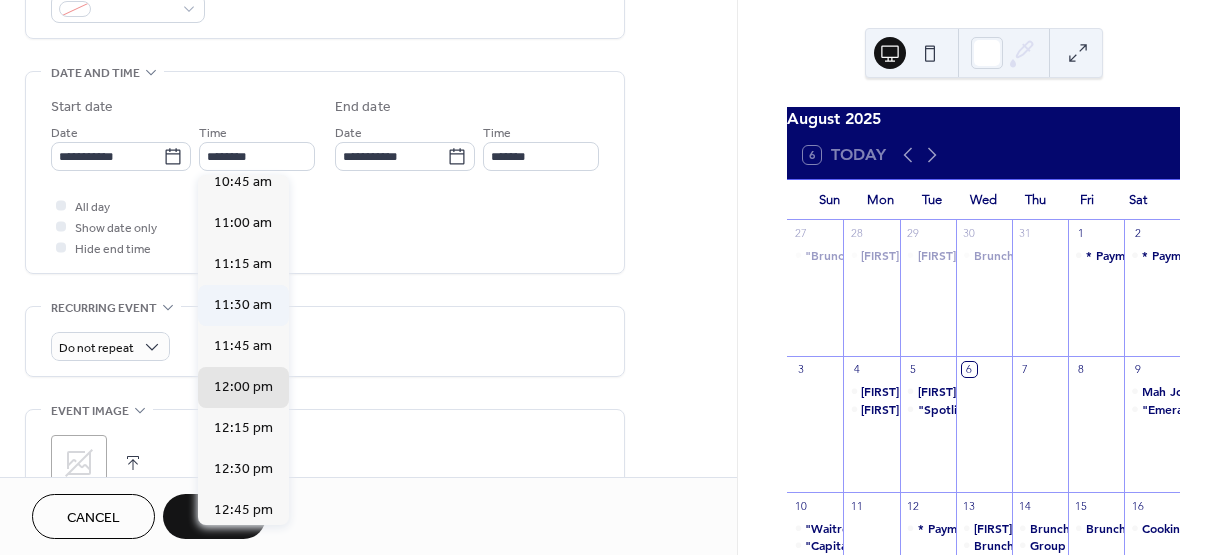 type on "********" 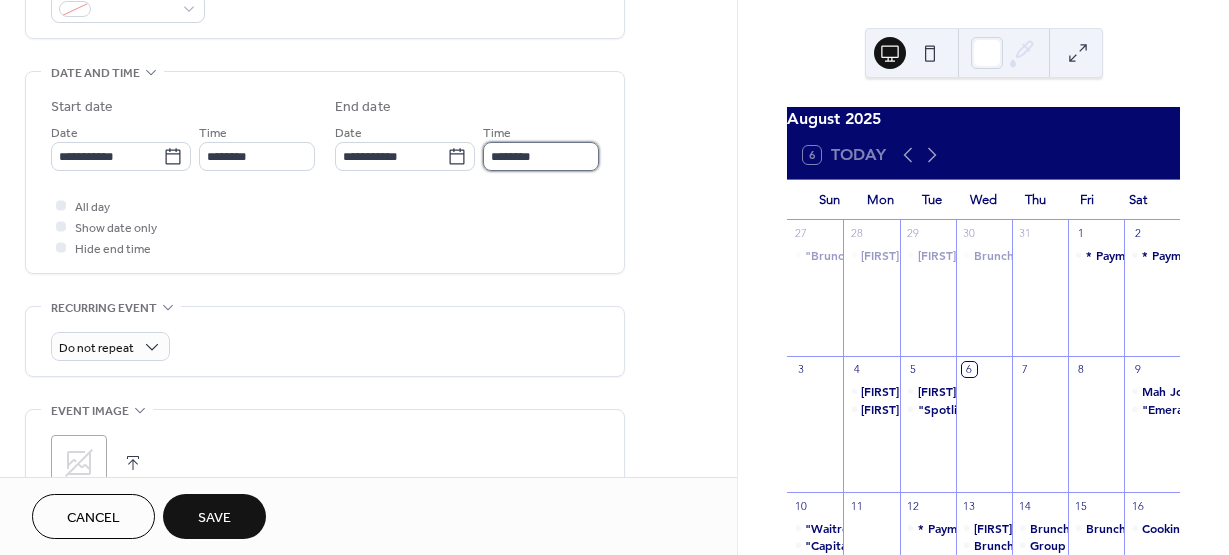 click on "********" at bounding box center (541, 156) 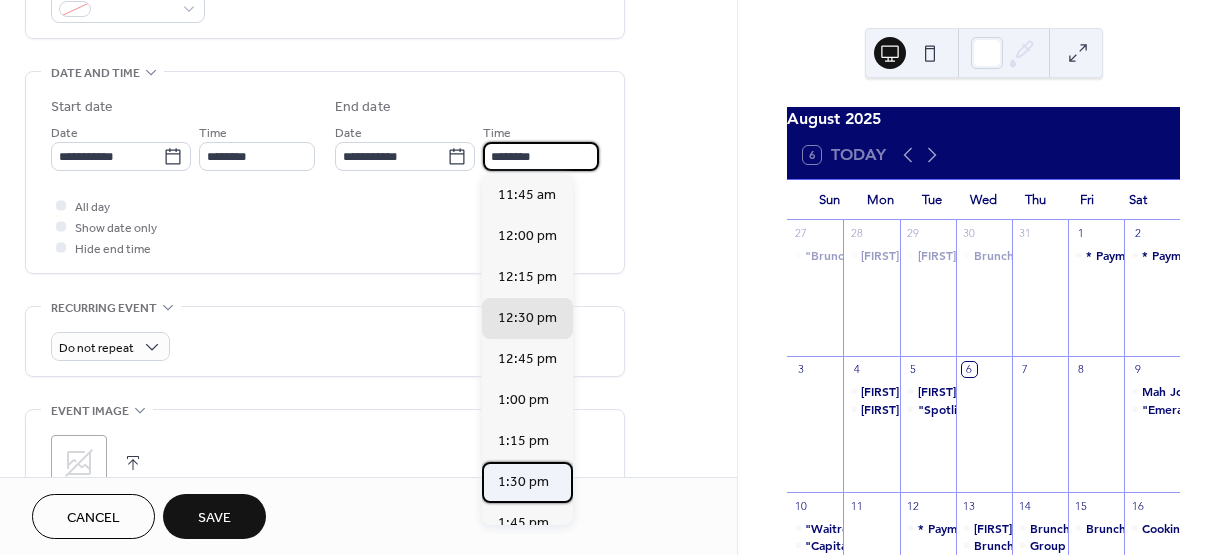 click on "1:30 pm" at bounding box center (523, 482) 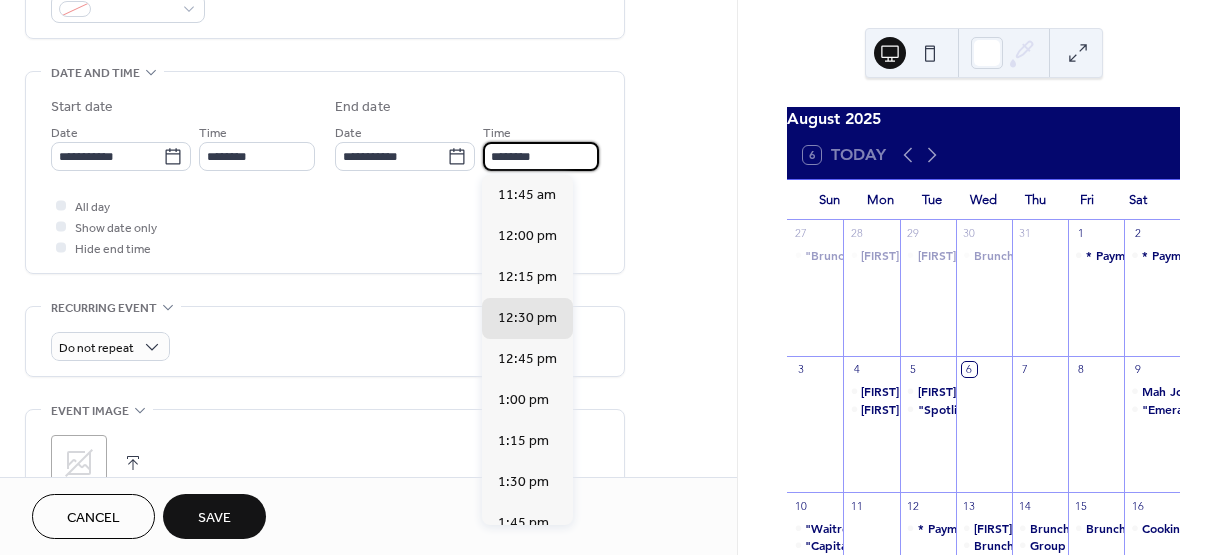 type on "*******" 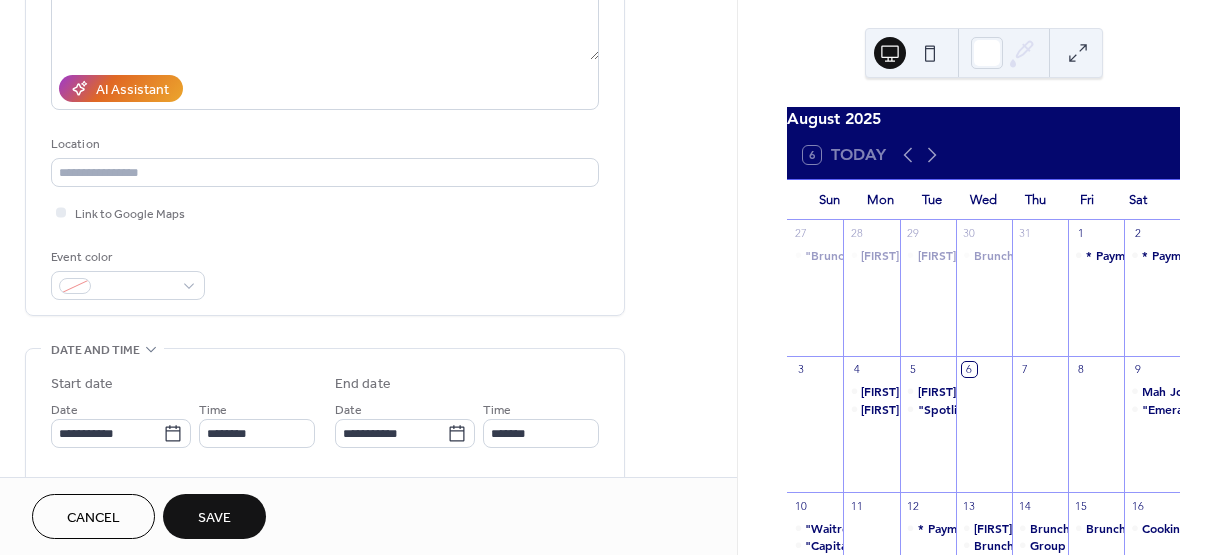 scroll, scrollTop: 296, scrollLeft: 0, axis: vertical 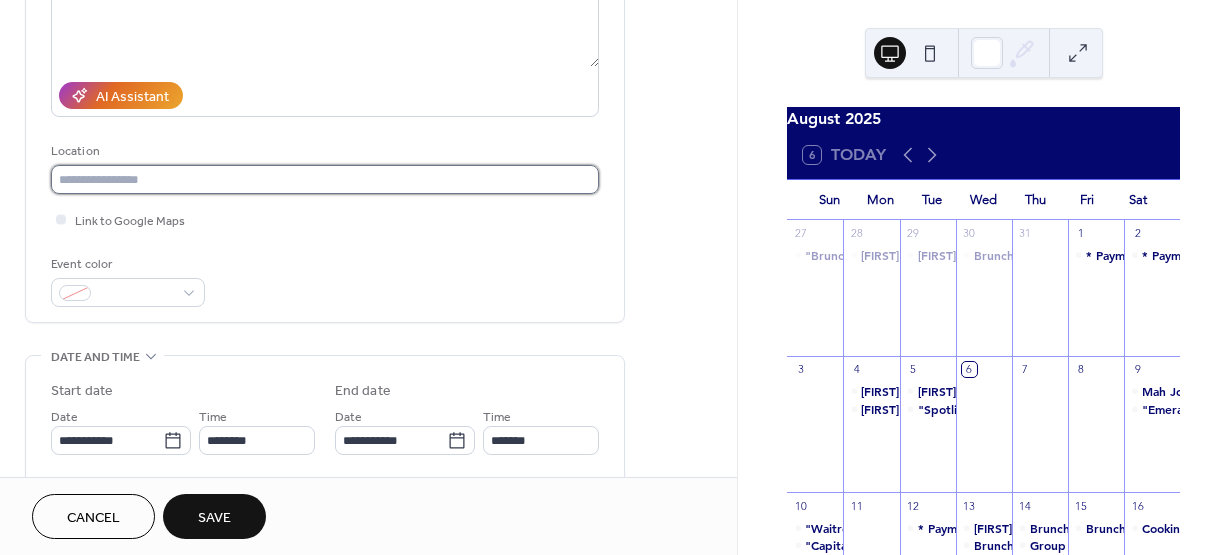 click at bounding box center (325, 179) 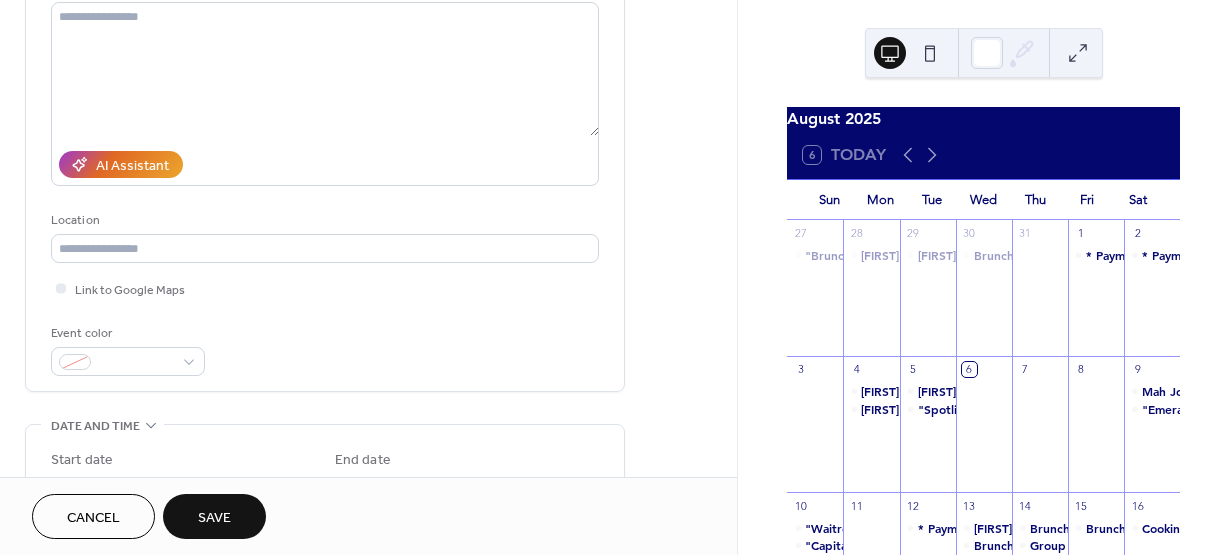 scroll, scrollTop: 276, scrollLeft: 0, axis: vertical 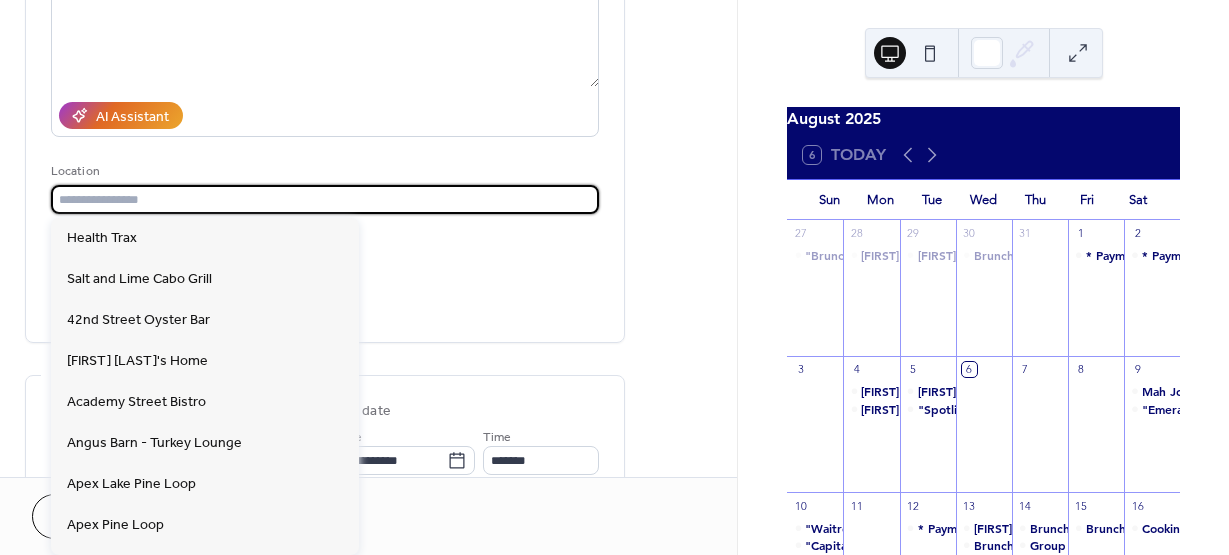 click at bounding box center [325, 199] 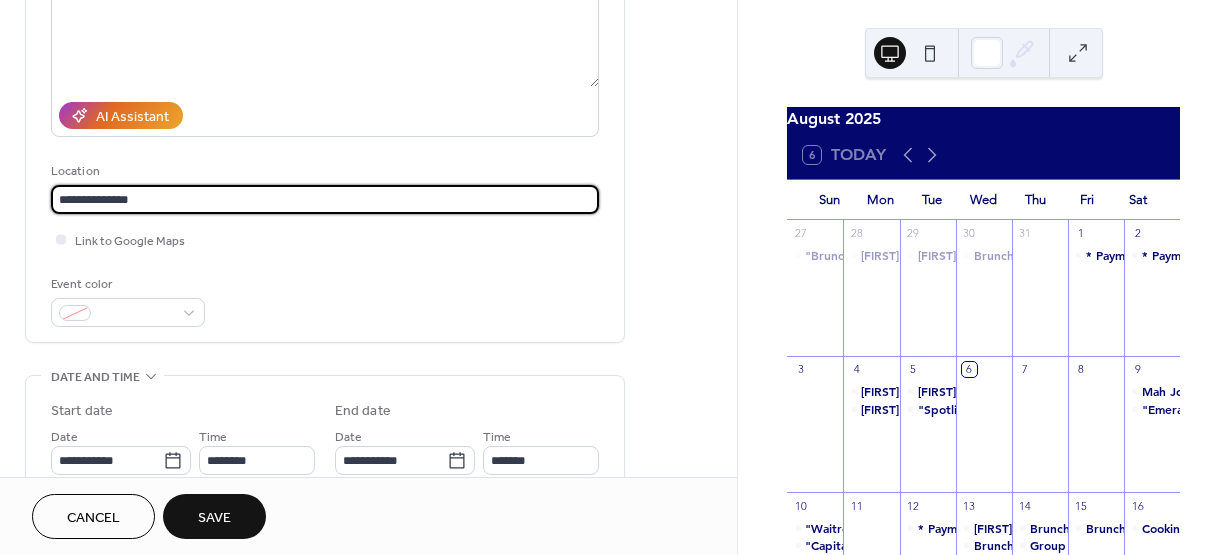 click on "**********" at bounding box center (325, 199) 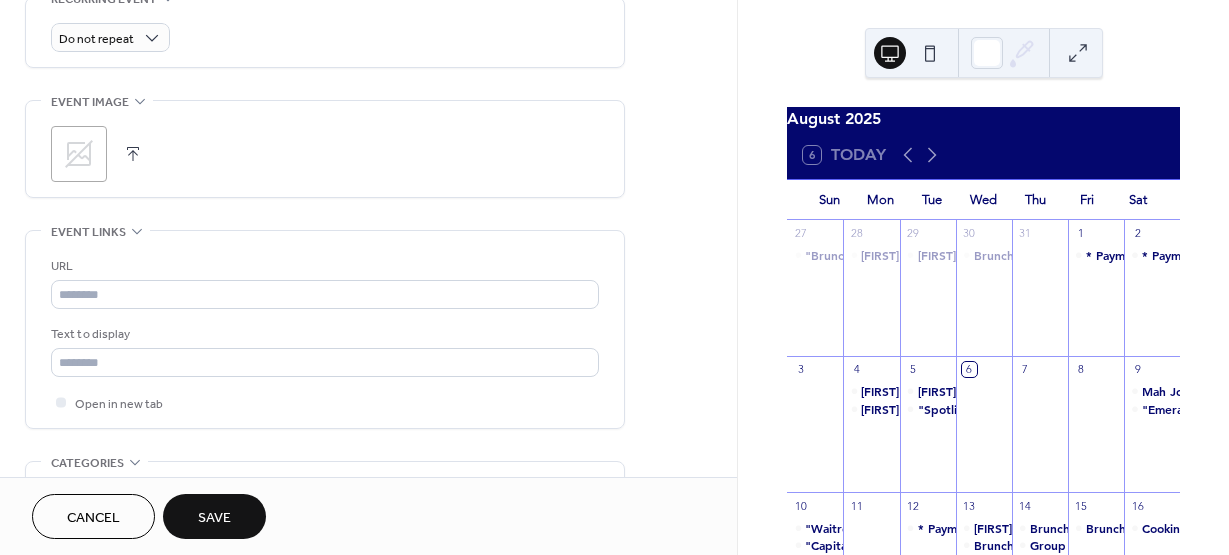 scroll, scrollTop: 892, scrollLeft: 0, axis: vertical 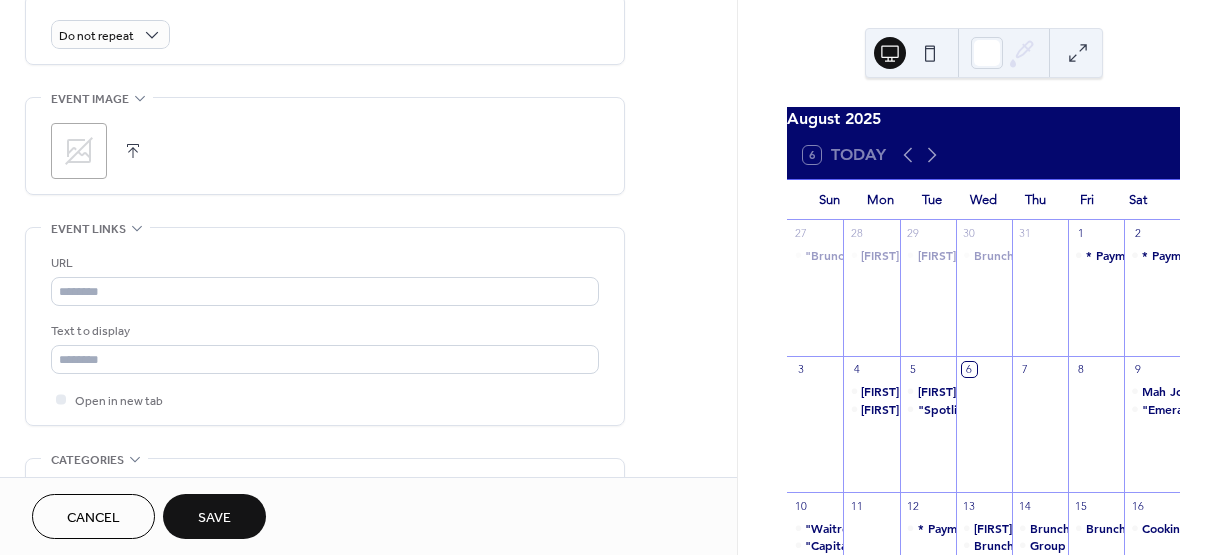 type on "**********" 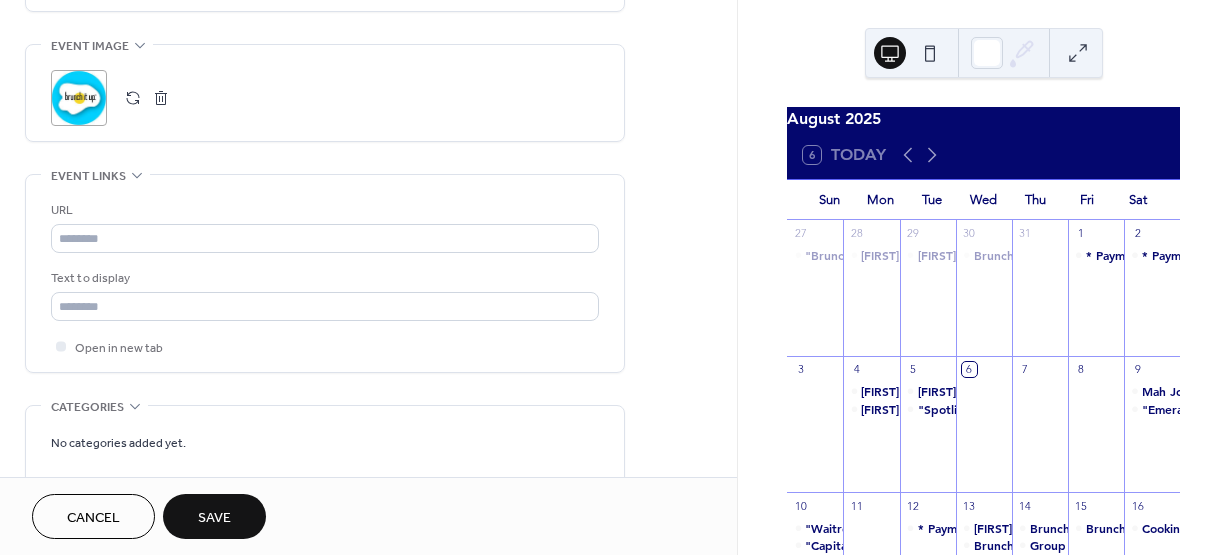 scroll, scrollTop: 892, scrollLeft: 0, axis: vertical 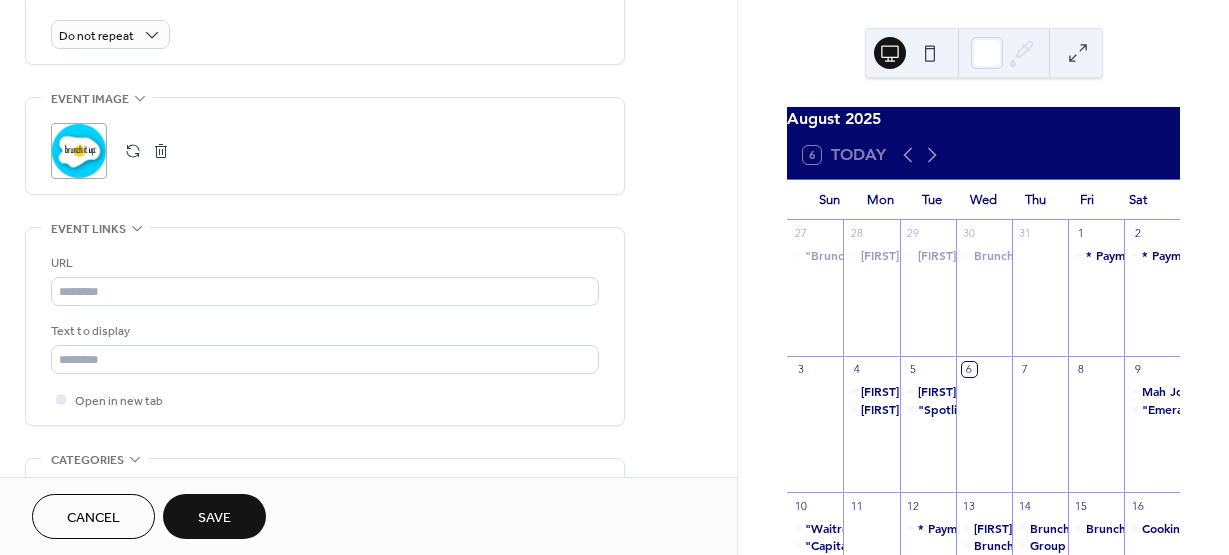 click on "Save" at bounding box center [214, 516] 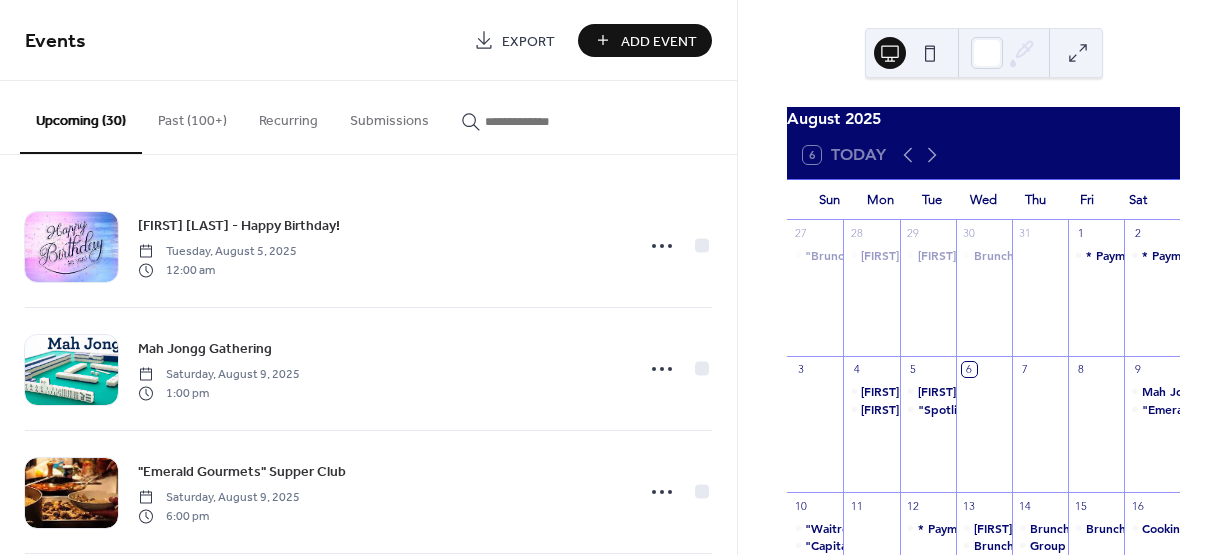 click on "Add Event" at bounding box center (659, 41) 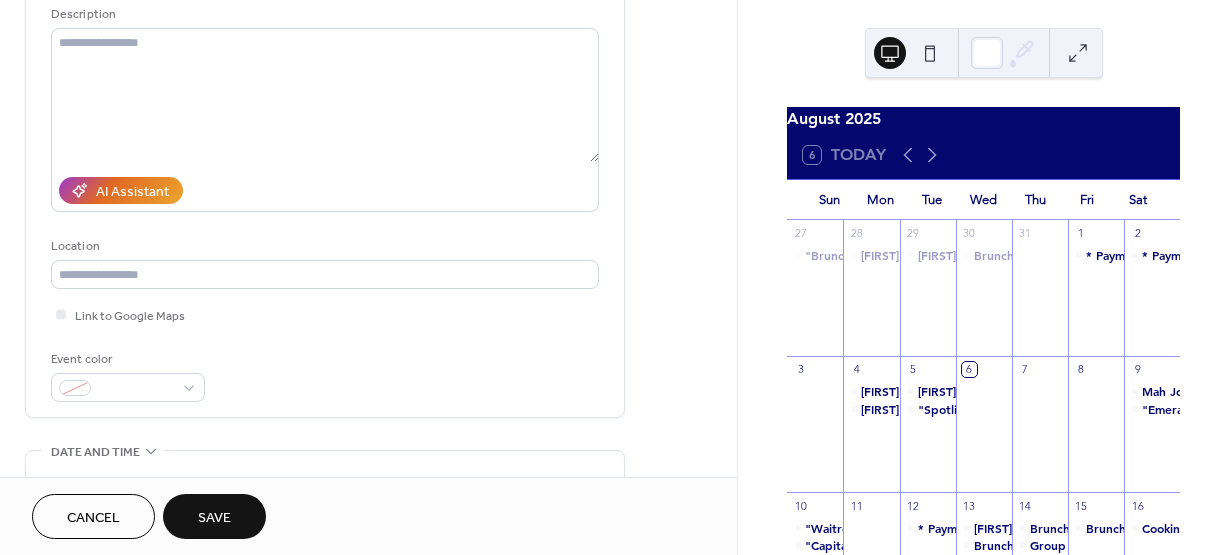scroll, scrollTop: 214, scrollLeft: 0, axis: vertical 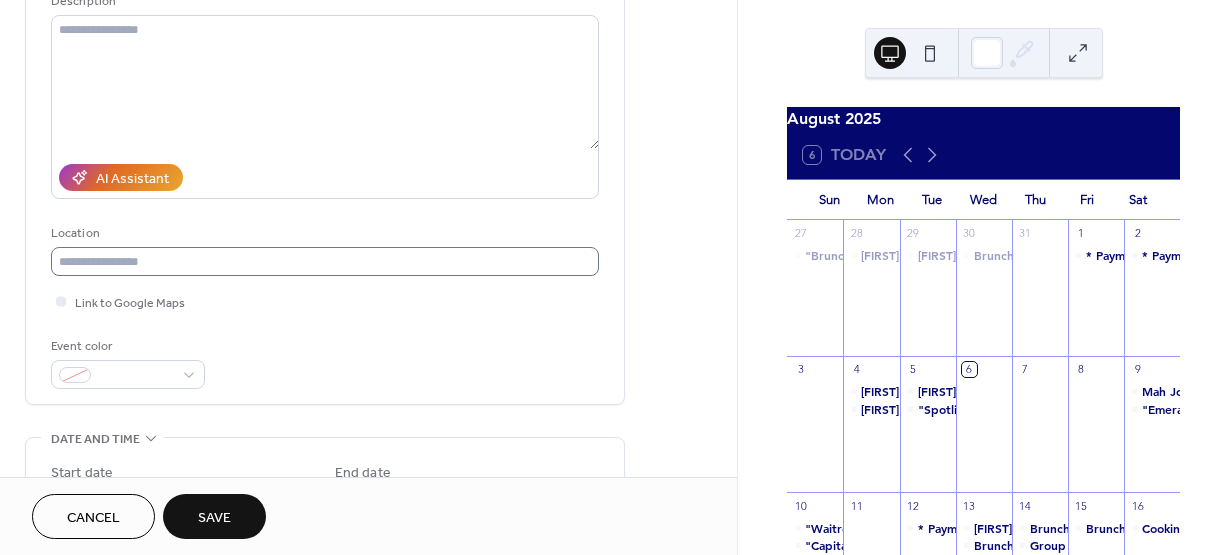 type on "**********" 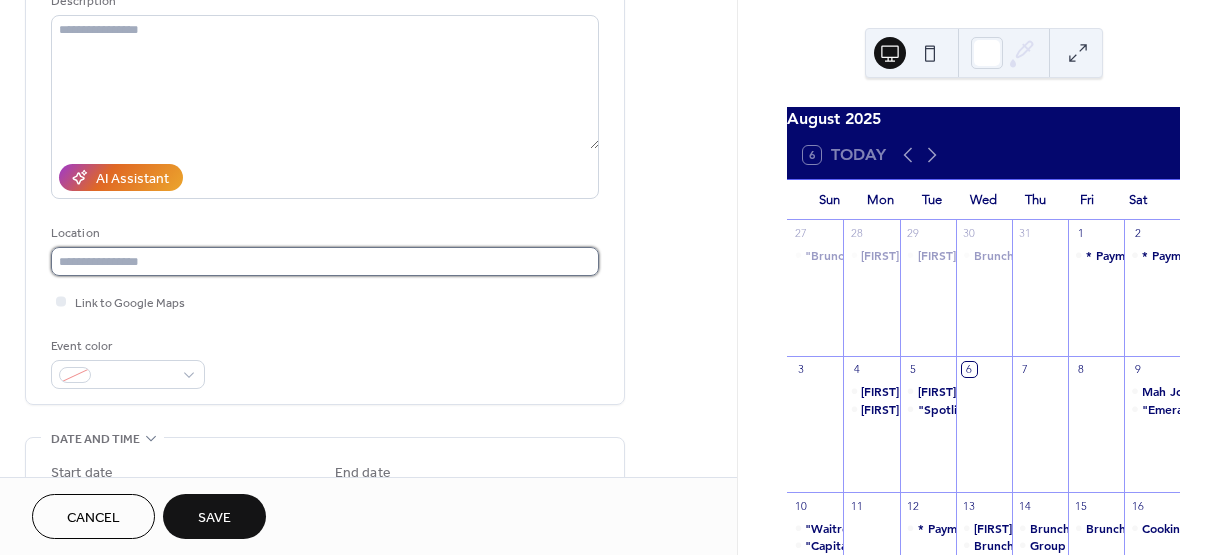 click at bounding box center (325, 261) 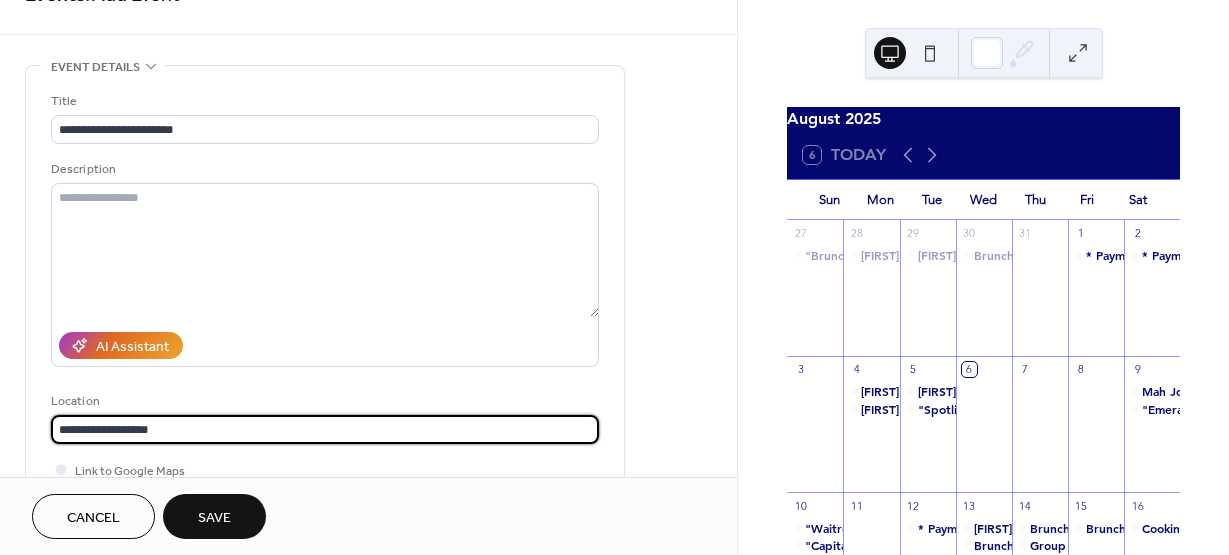 scroll, scrollTop: 23, scrollLeft: 0, axis: vertical 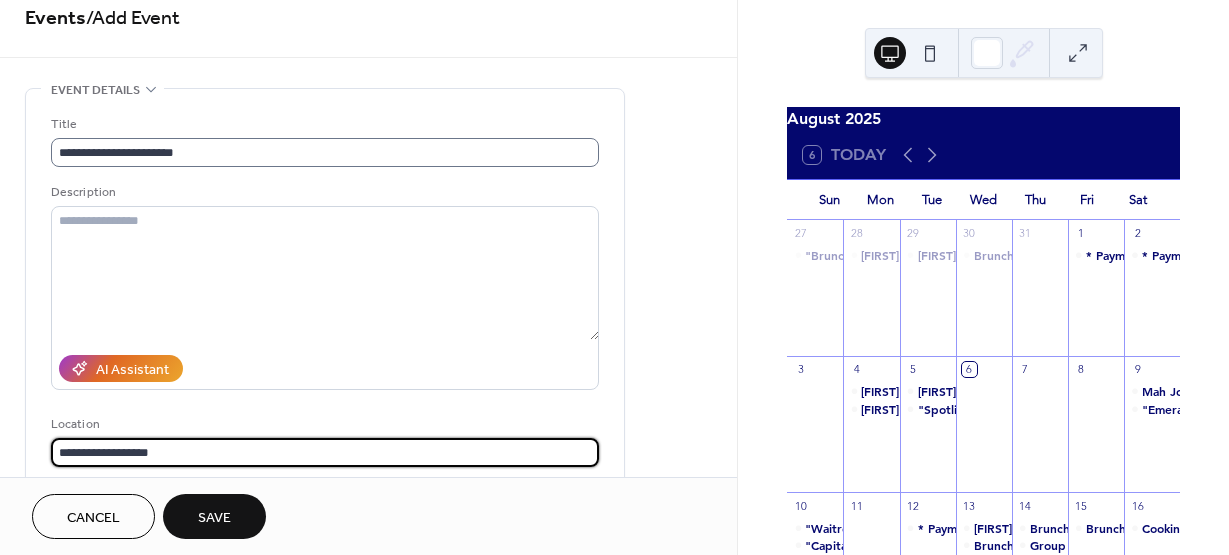 type on "**********" 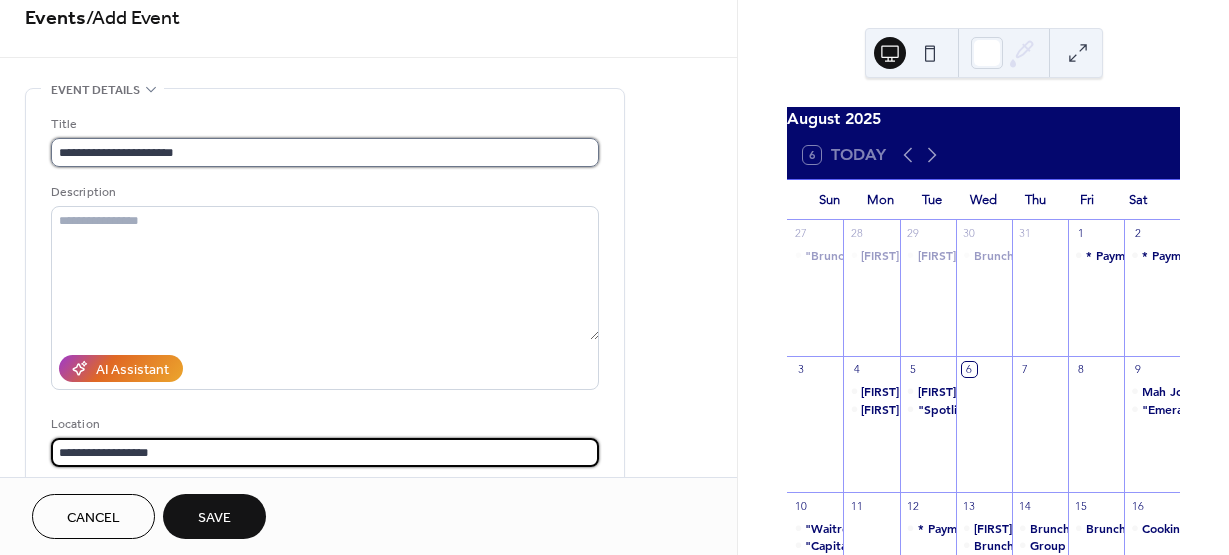 click on "**********" at bounding box center [325, 152] 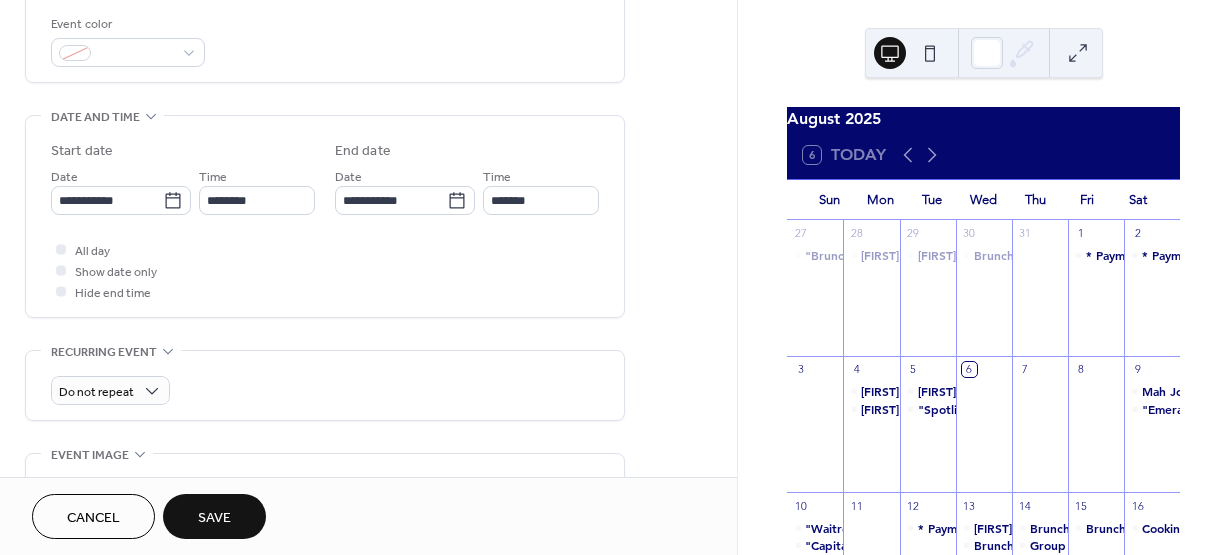 scroll, scrollTop: 540, scrollLeft: 0, axis: vertical 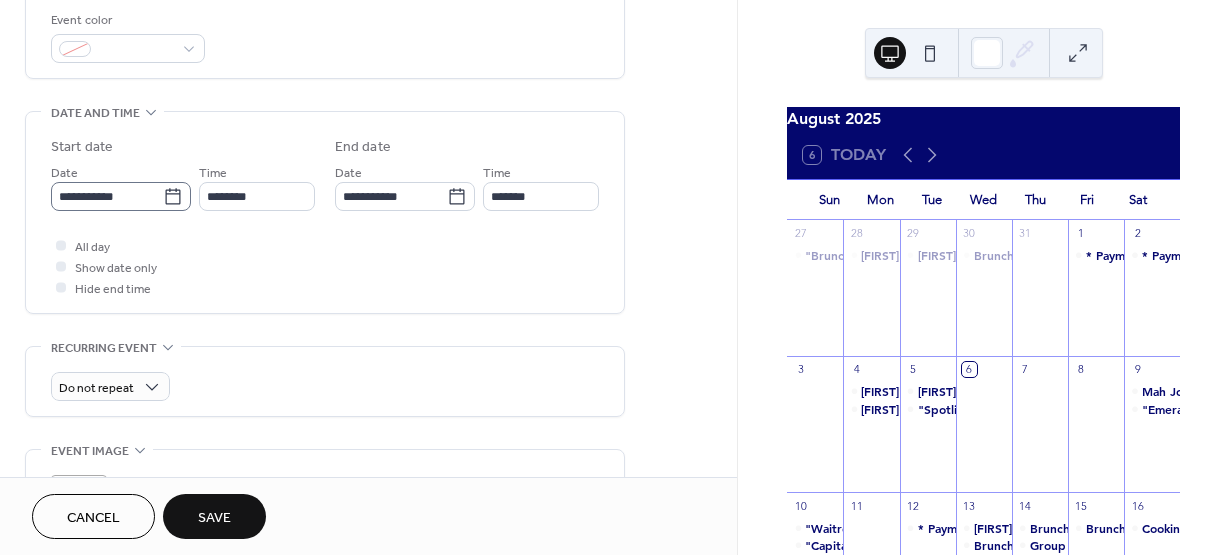 type on "**********" 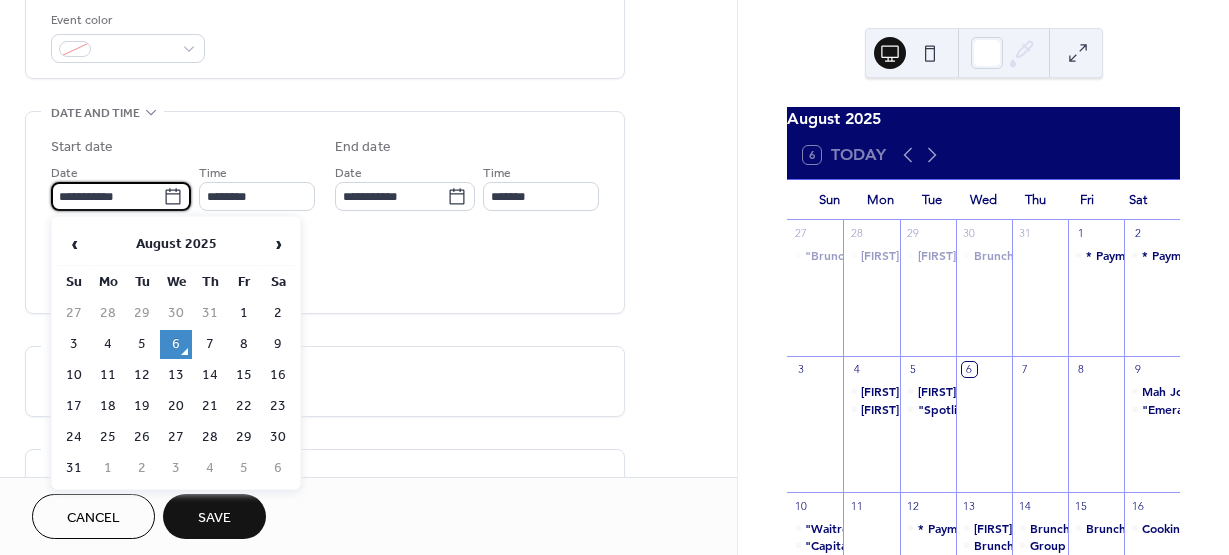 click on "**********" at bounding box center (107, 196) 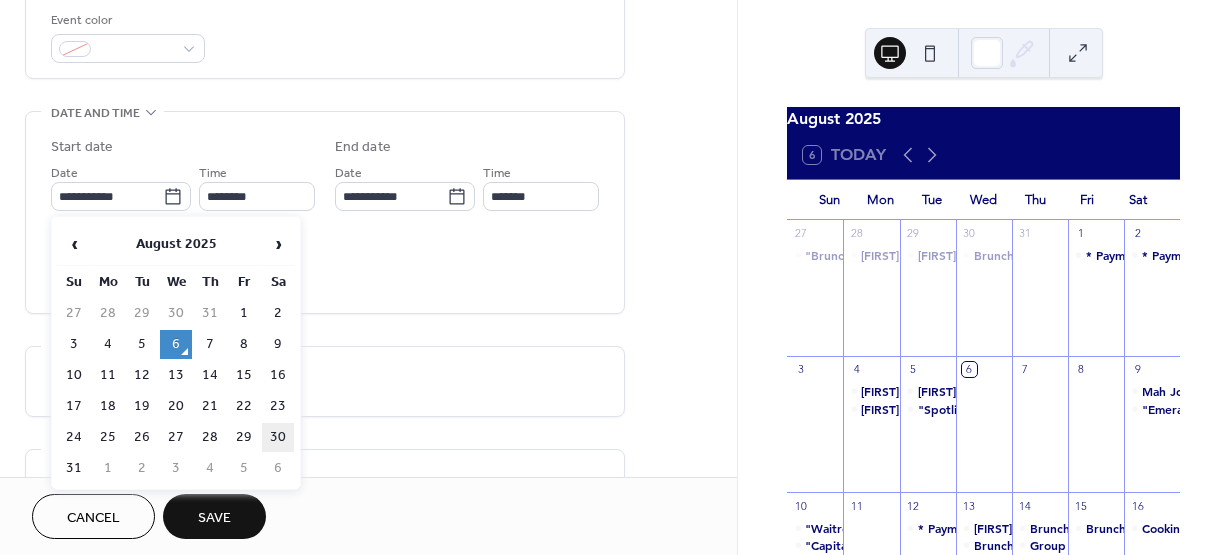click on "30" at bounding box center [278, 437] 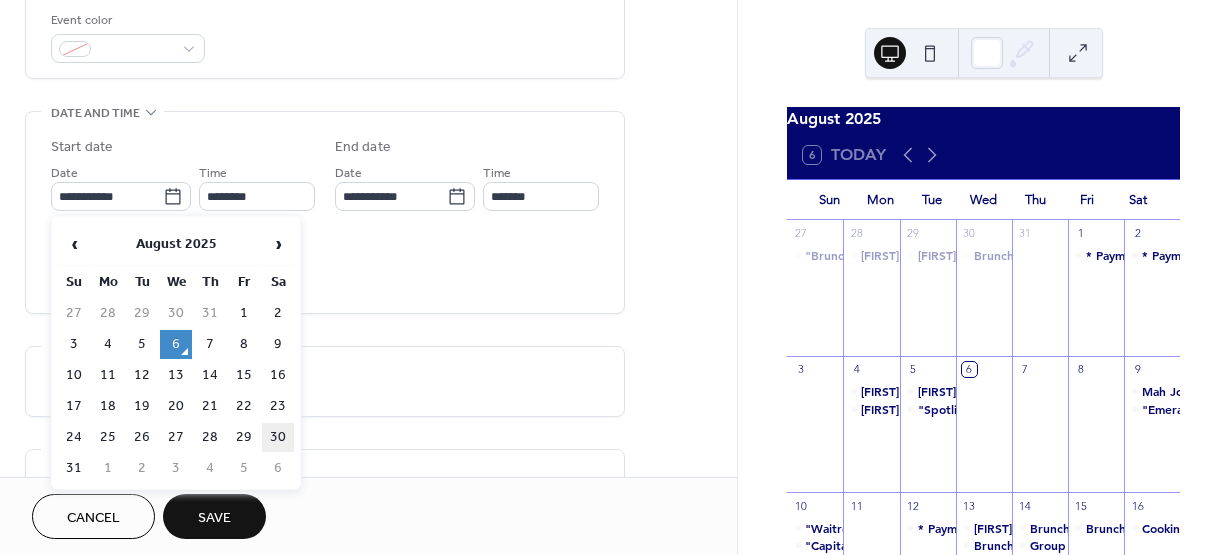 type on "**********" 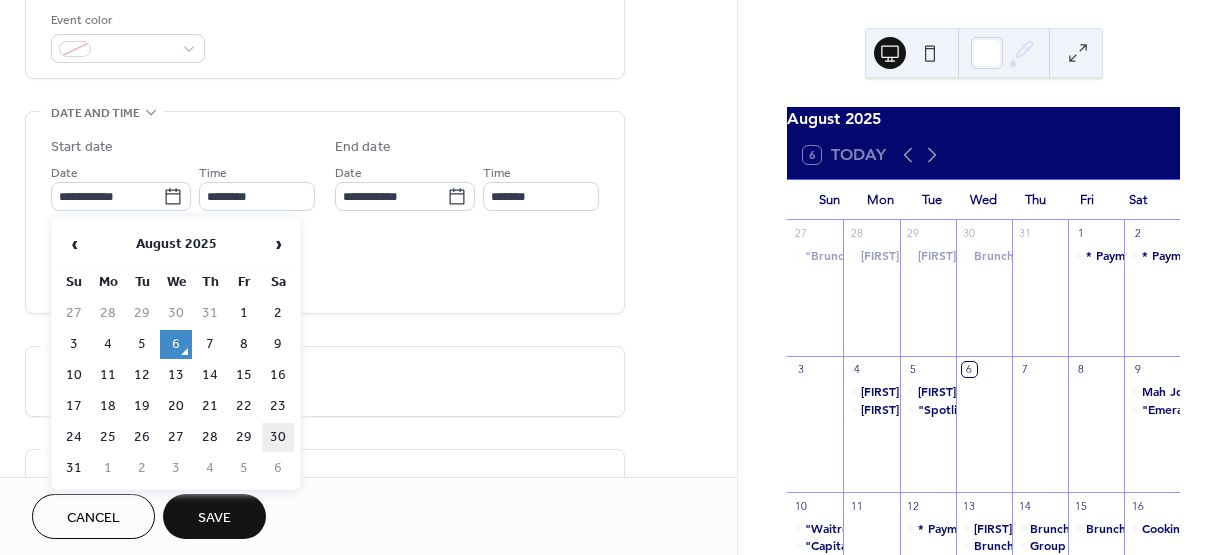 type on "**********" 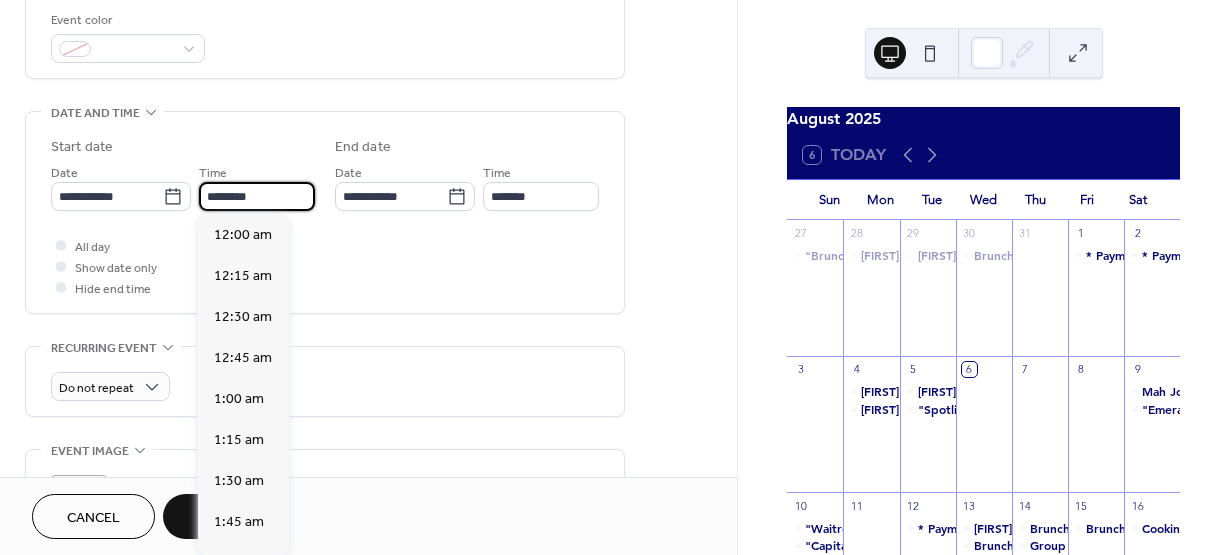 click on "********" at bounding box center (257, 196) 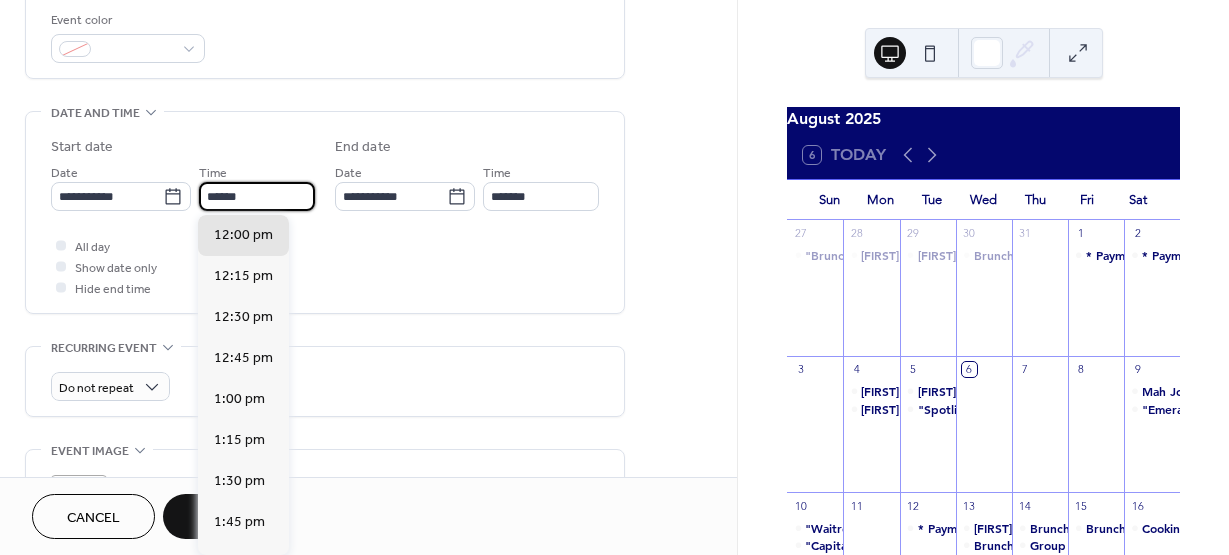 scroll, scrollTop: 0, scrollLeft: 0, axis: both 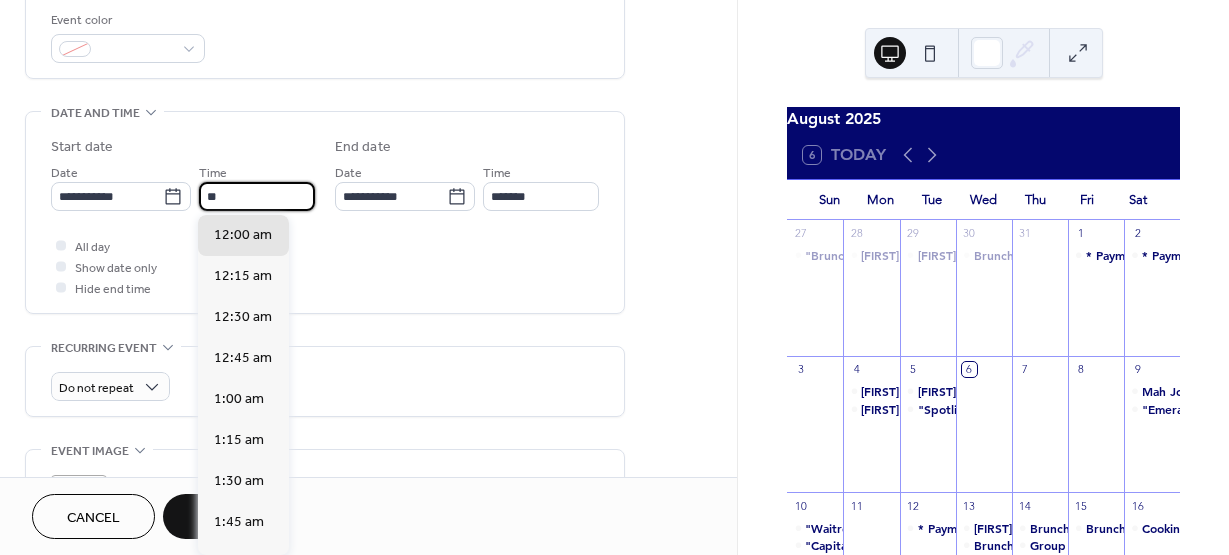 type on "*" 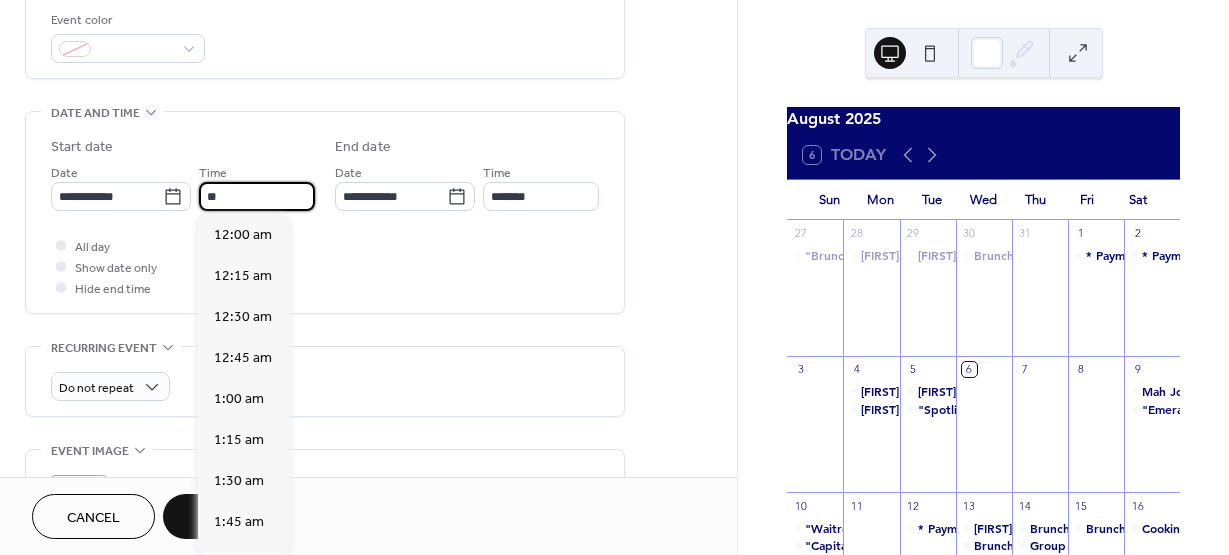 scroll, scrollTop: 1640, scrollLeft: 0, axis: vertical 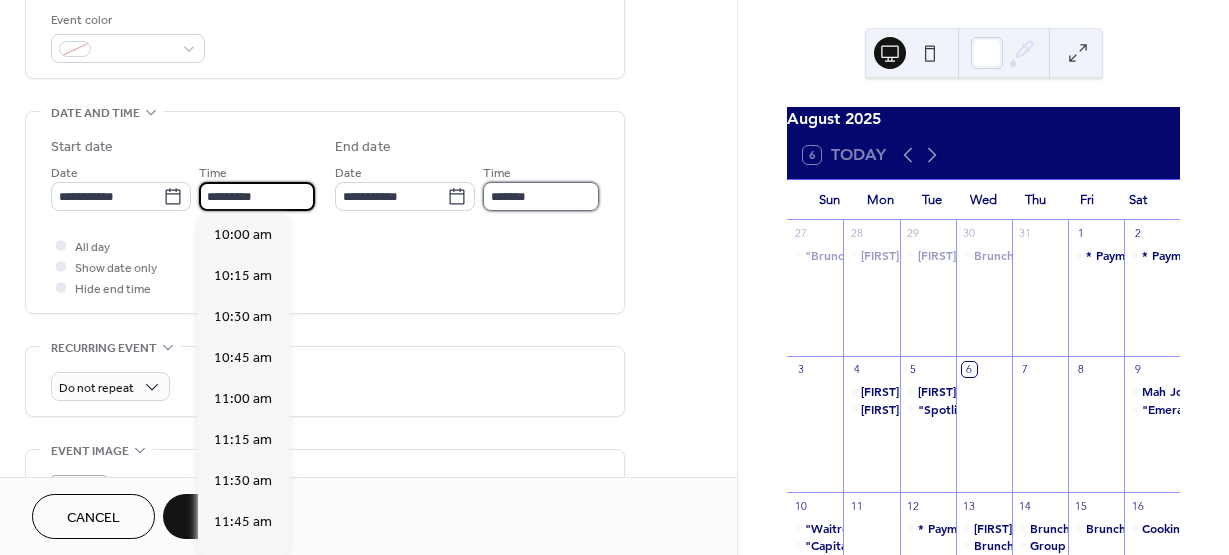 click on "*******" at bounding box center (541, 196) 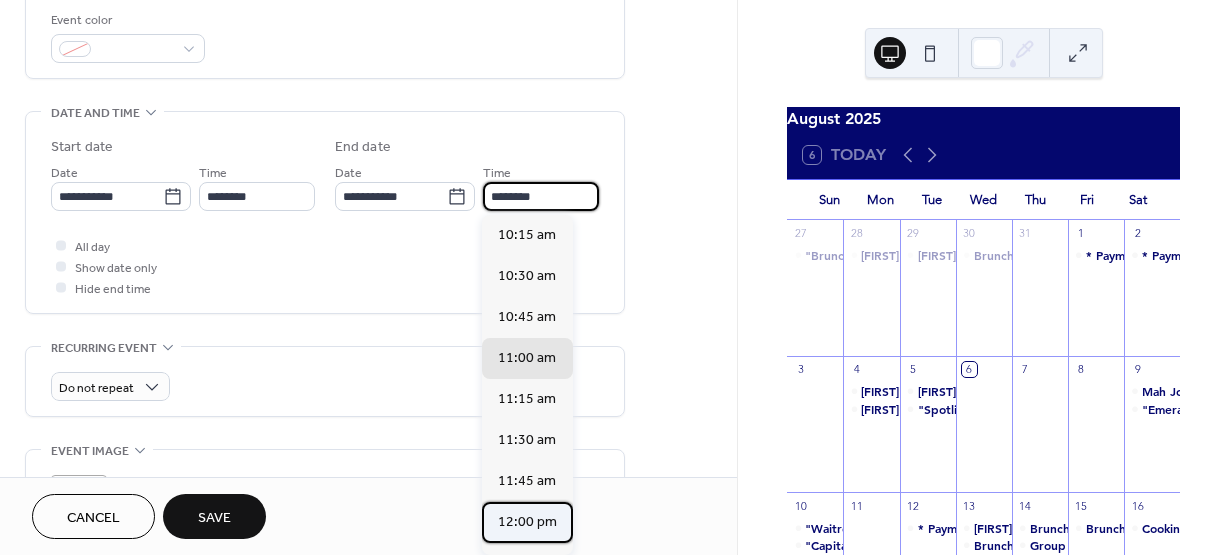 click on "12:00 pm" at bounding box center (527, 522) 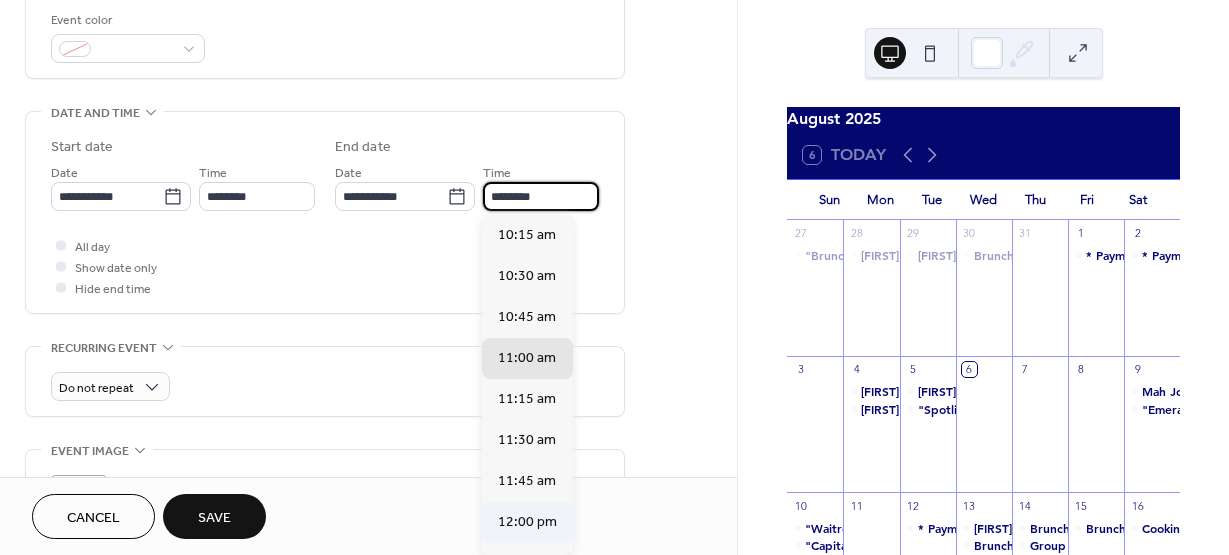 type on "********" 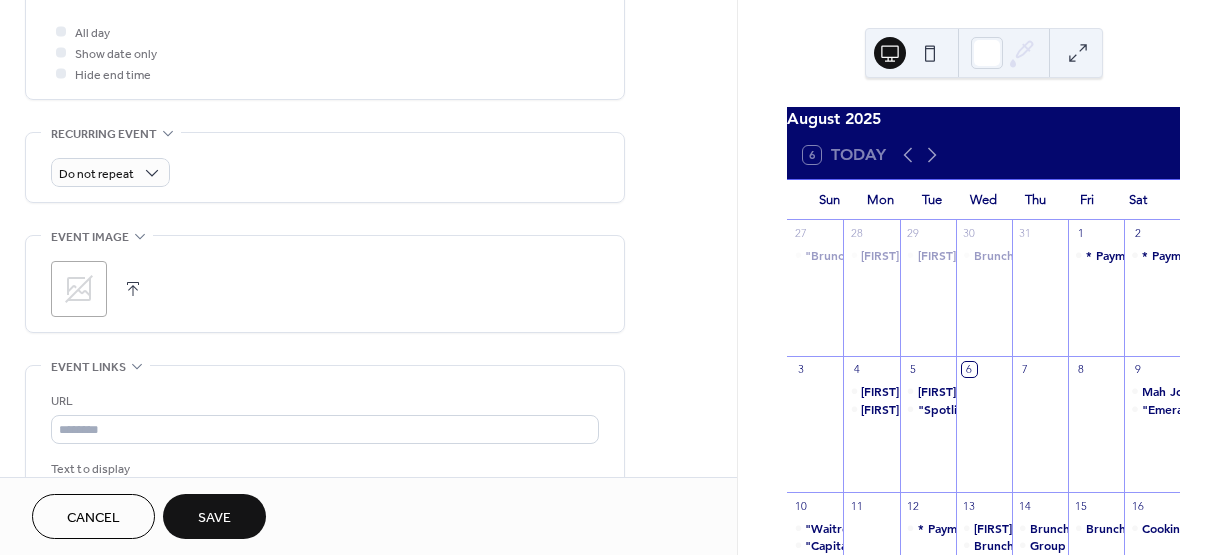 scroll, scrollTop: 780, scrollLeft: 0, axis: vertical 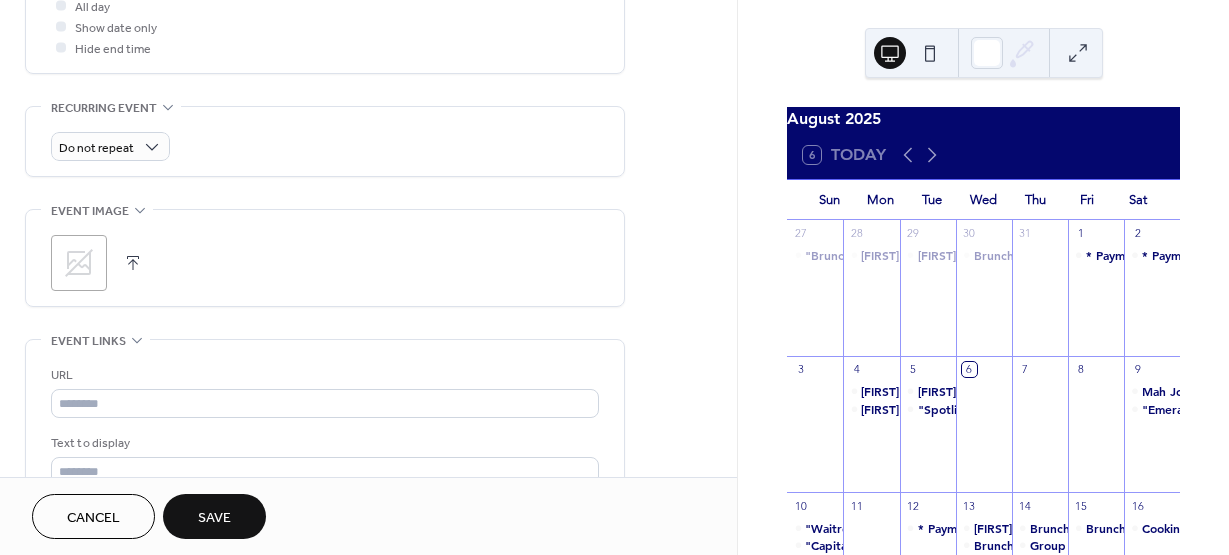 click 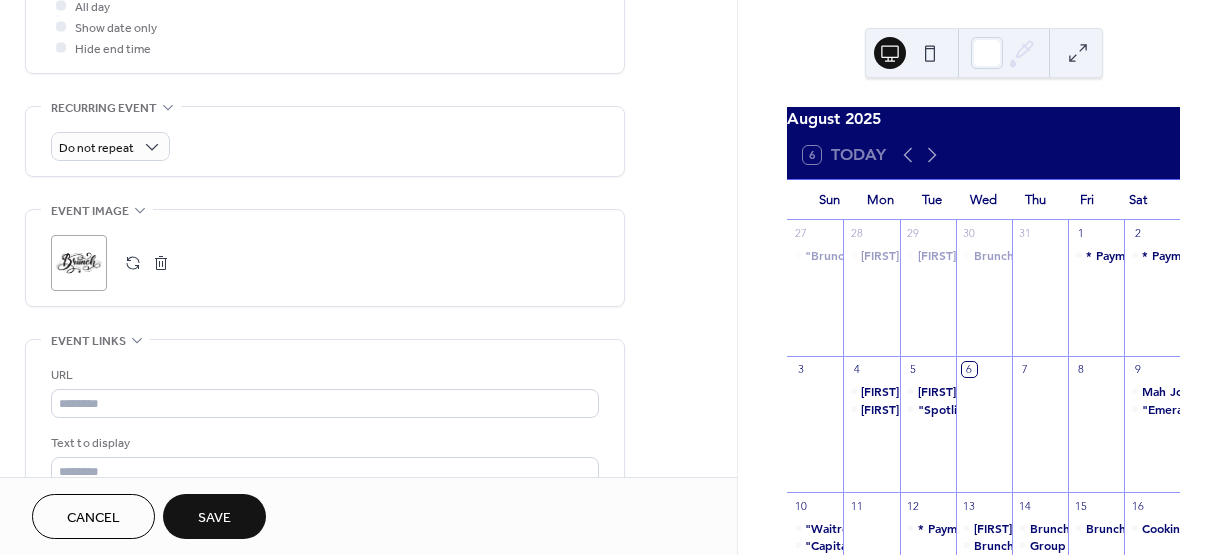 click on "Save" at bounding box center (214, 518) 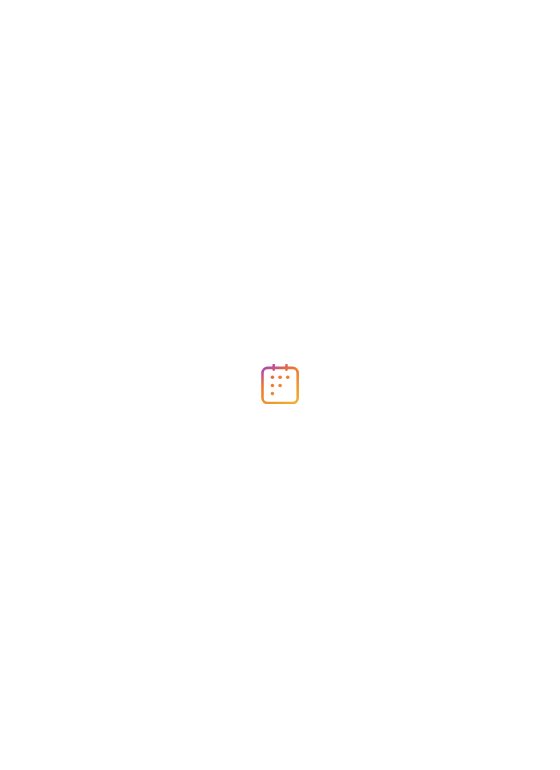 scroll, scrollTop: 0, scrollLeft: 0, axis: both 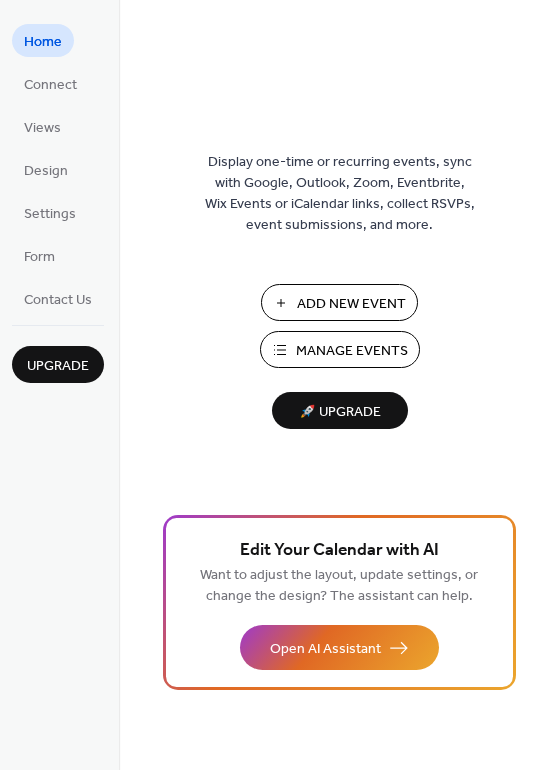 click on "Add New Event" at bounding box center (351, 304) 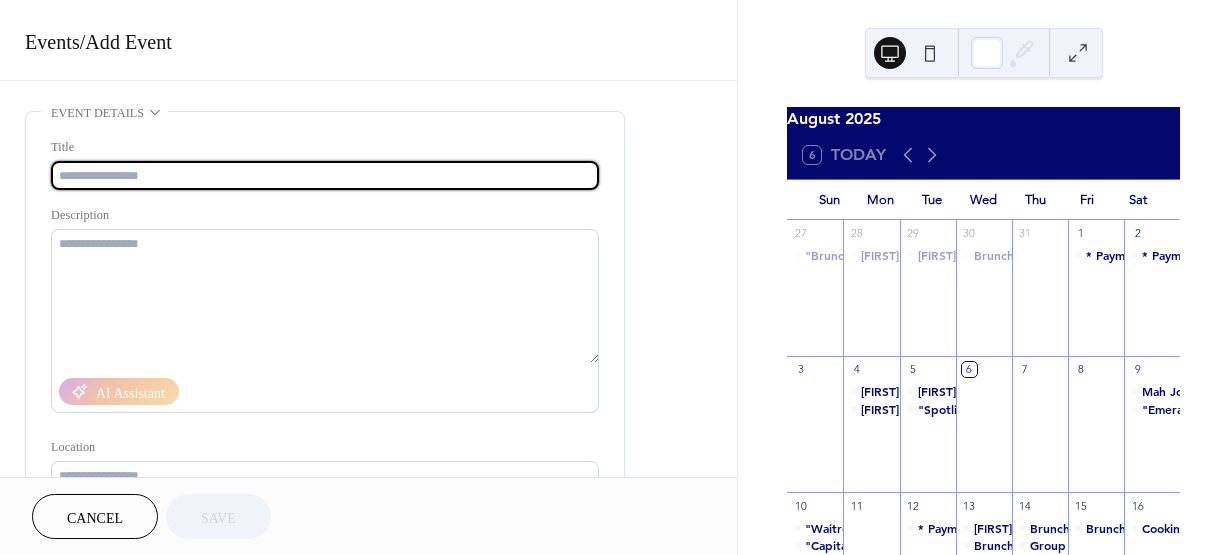 scroll, scrollTop: 0, scrollLeft: 0, axis: both 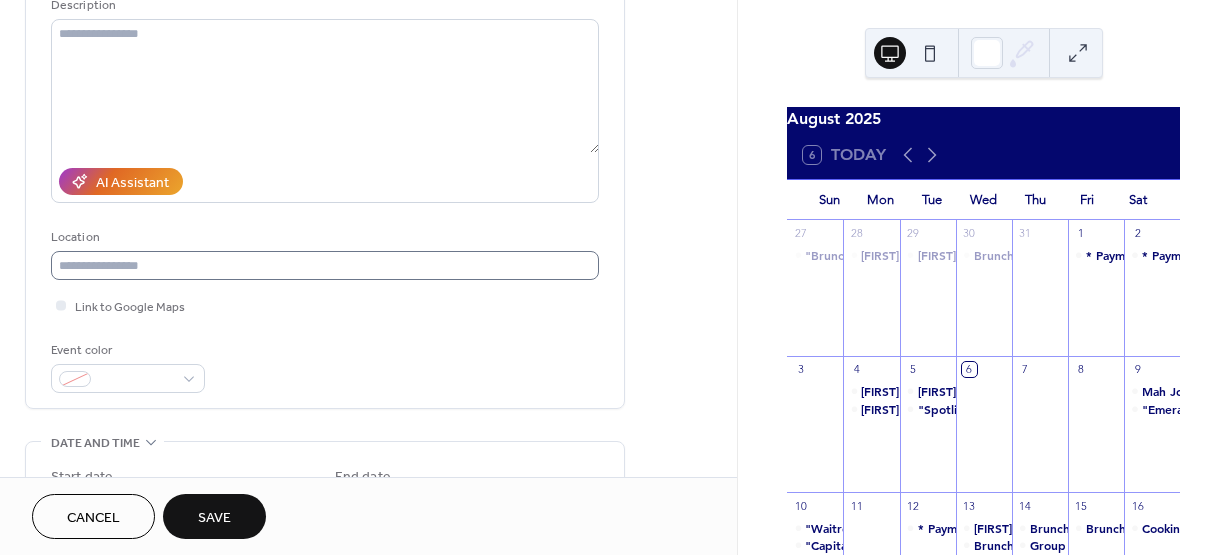 type on "**********" 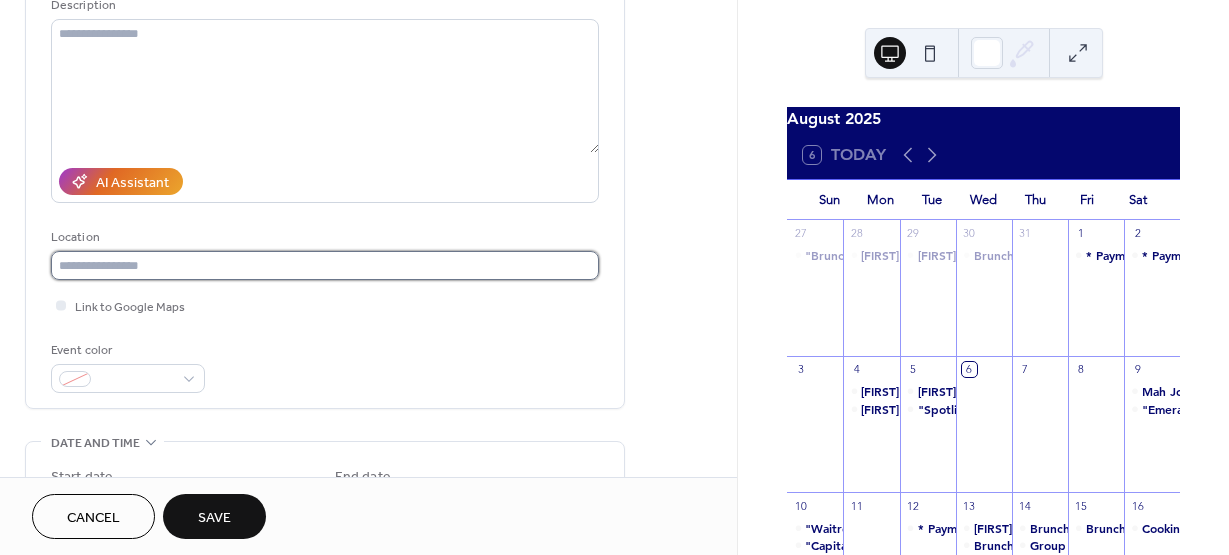 click at bounding box center [325, 265] 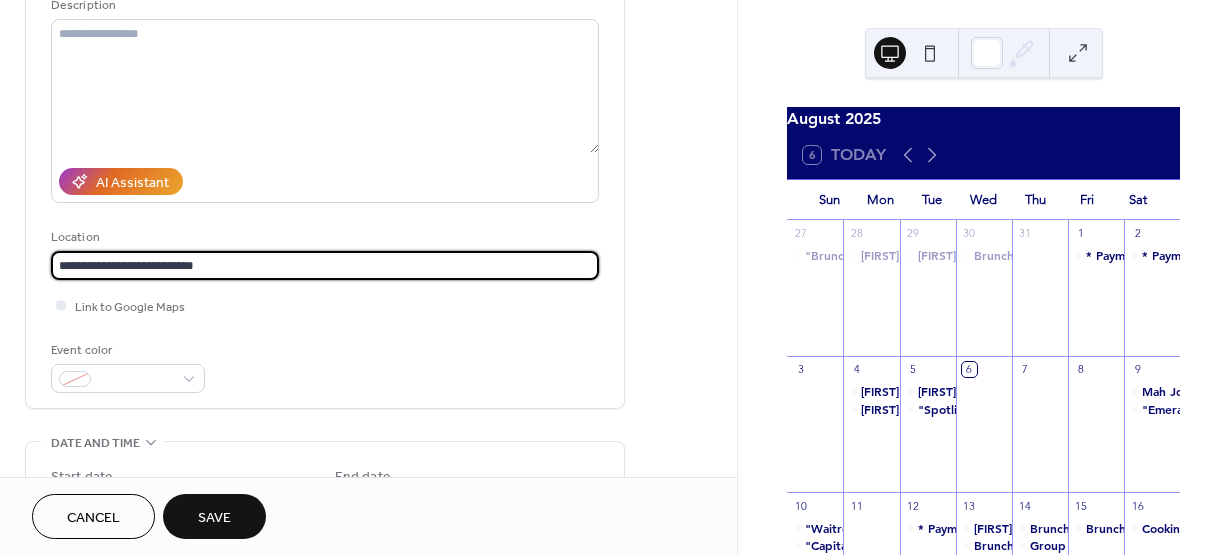 type on "**********" 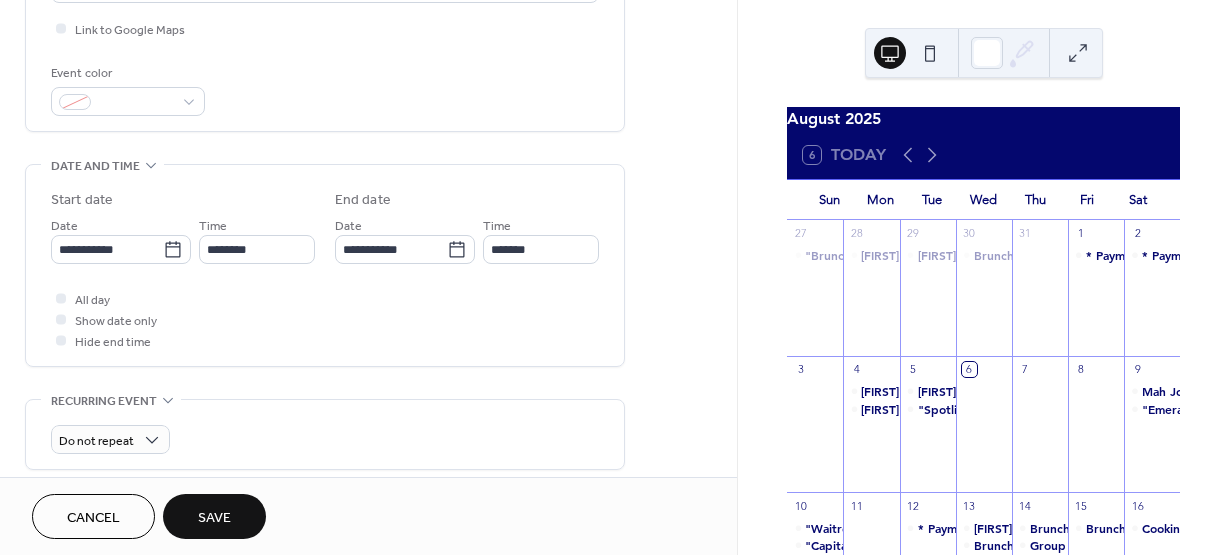 scroll, scrollTop: 550, scrollLeft: 0, axis: vertical 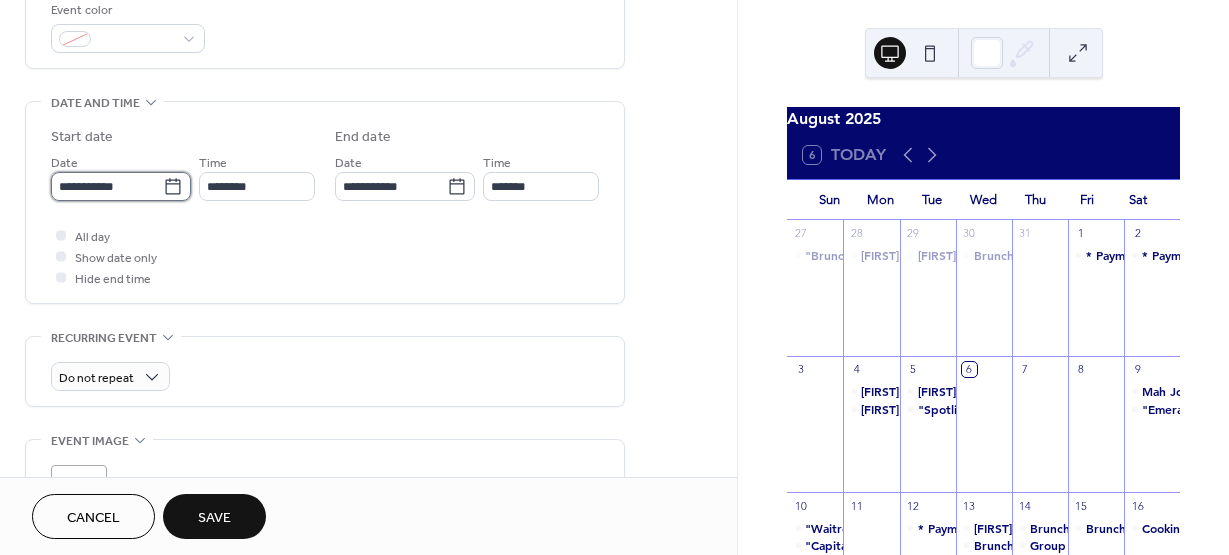 click on "**********" at bounding box center (107, 186) 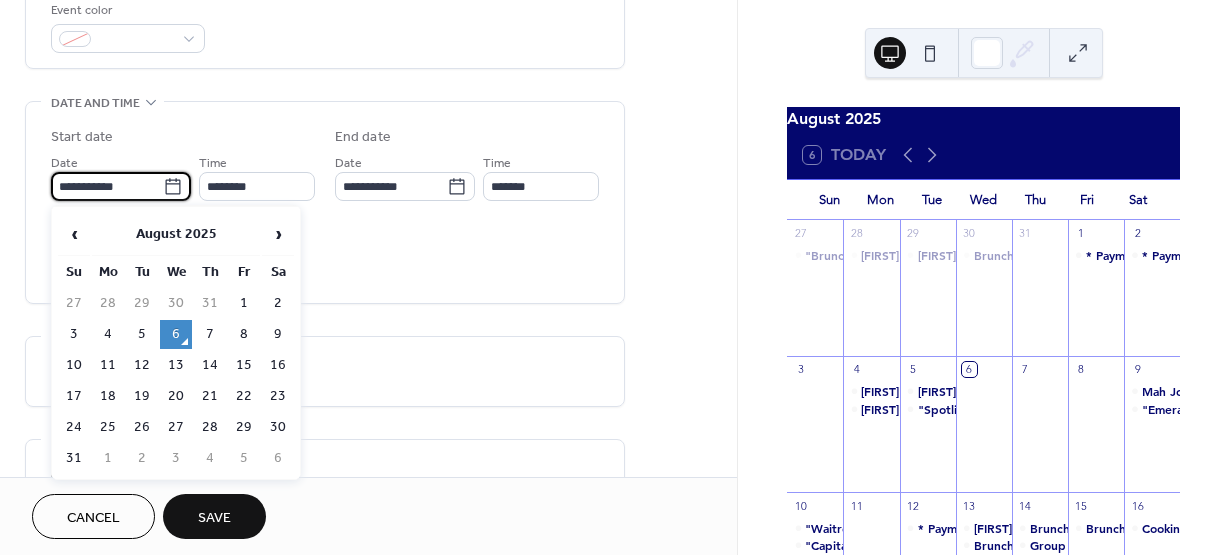 click on "23" at bounding box center [278, 396] 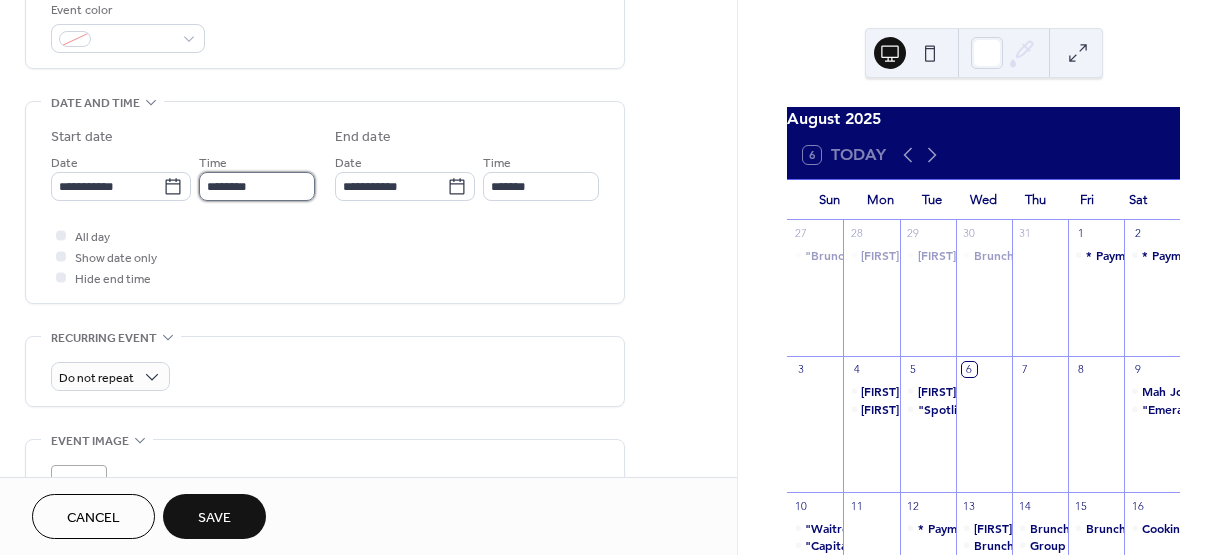 click on "********" at bounding box center (257, 186) 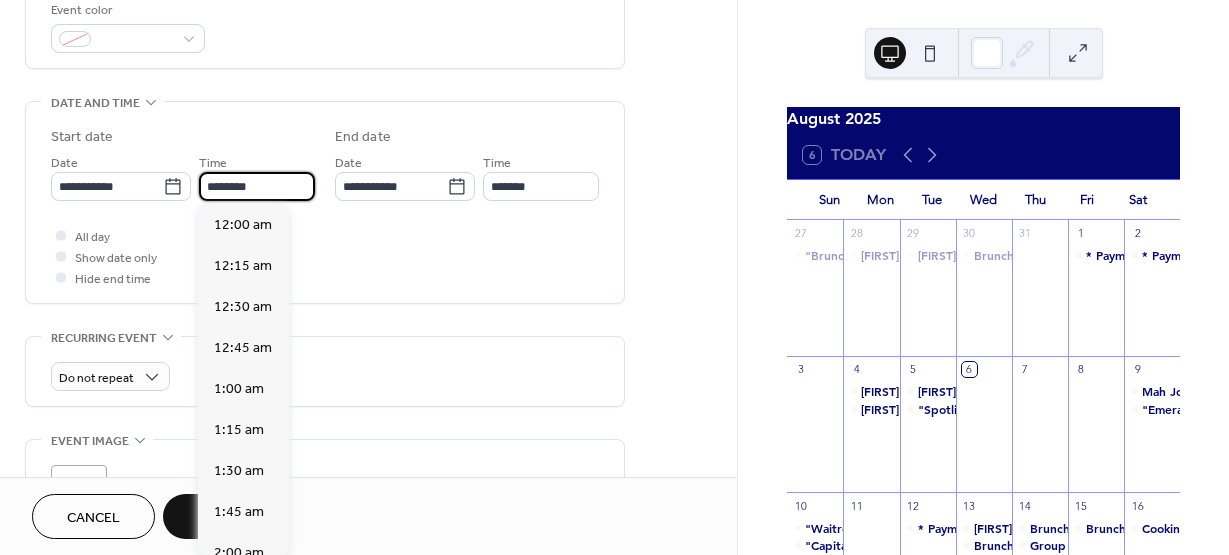 scroll, scrollTop: 1968, scrollLeft: 0, axis: vertical 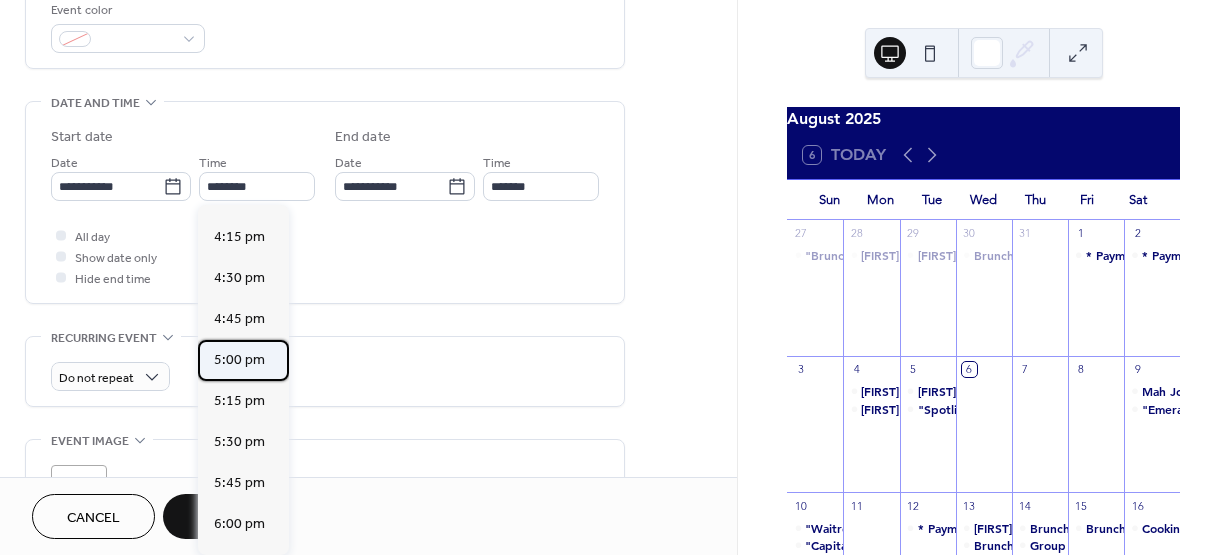 click on "5:00 pm" at bounding box center [239, 360] 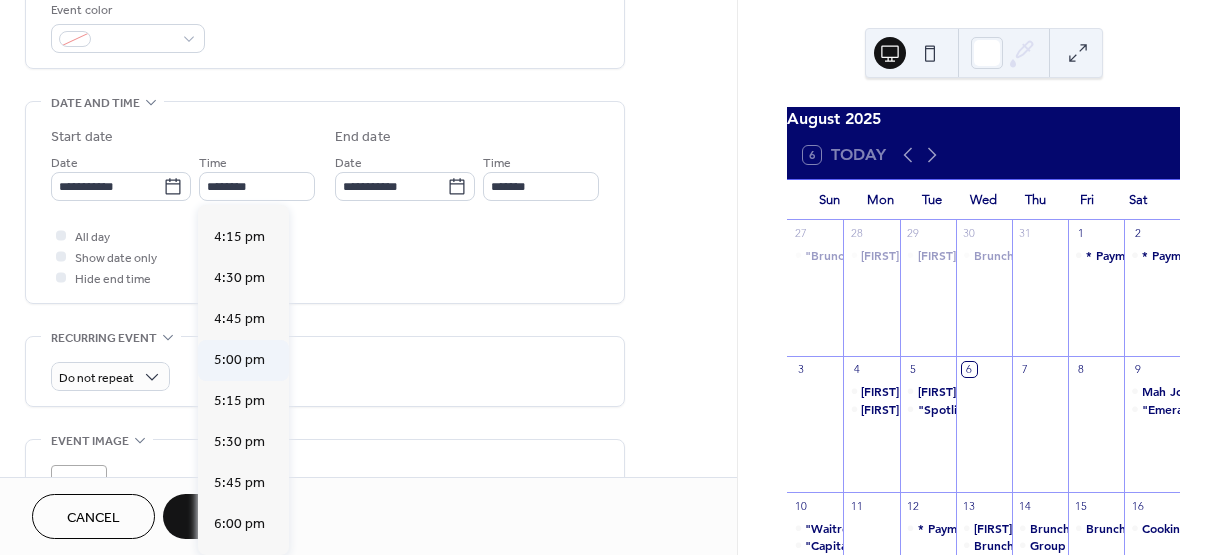 type on "*******" 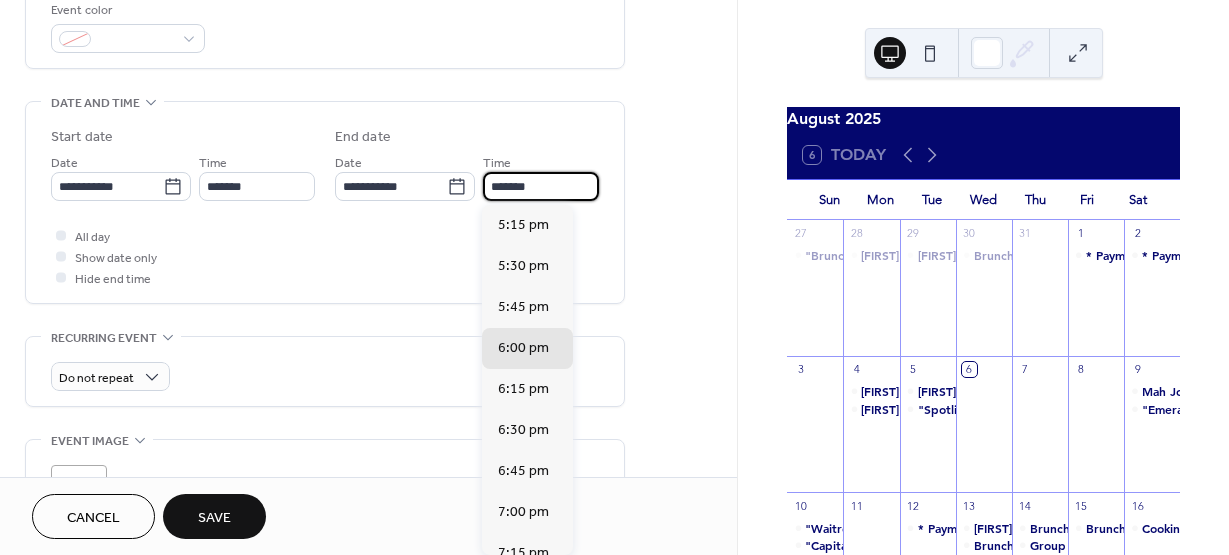 click on "*******" at bounding box center (541, 186) 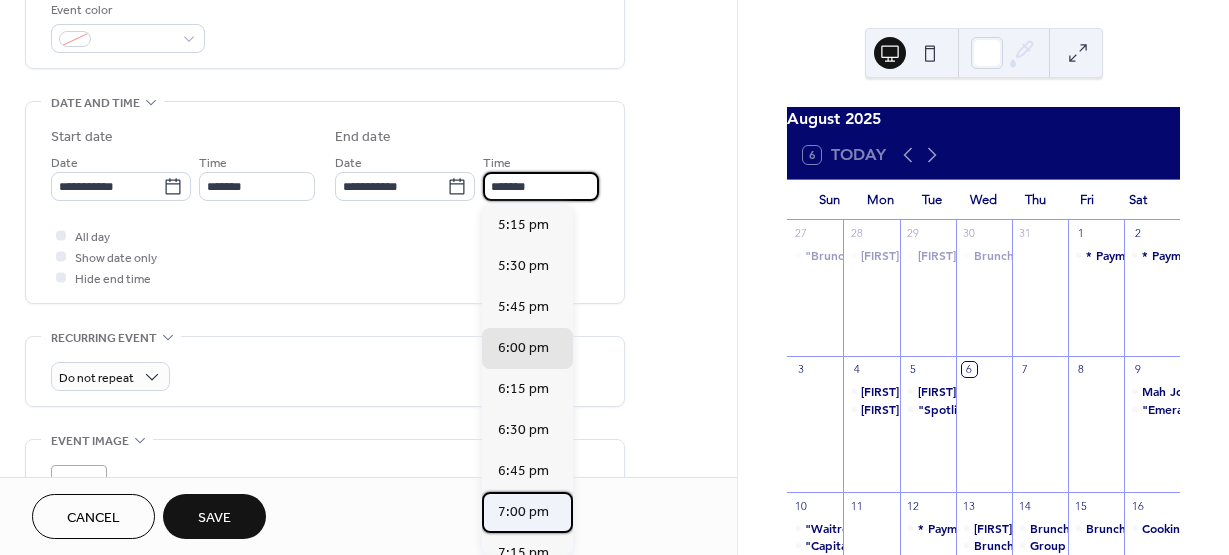 click on "7:00 pm" at bounding box center [523, 512] 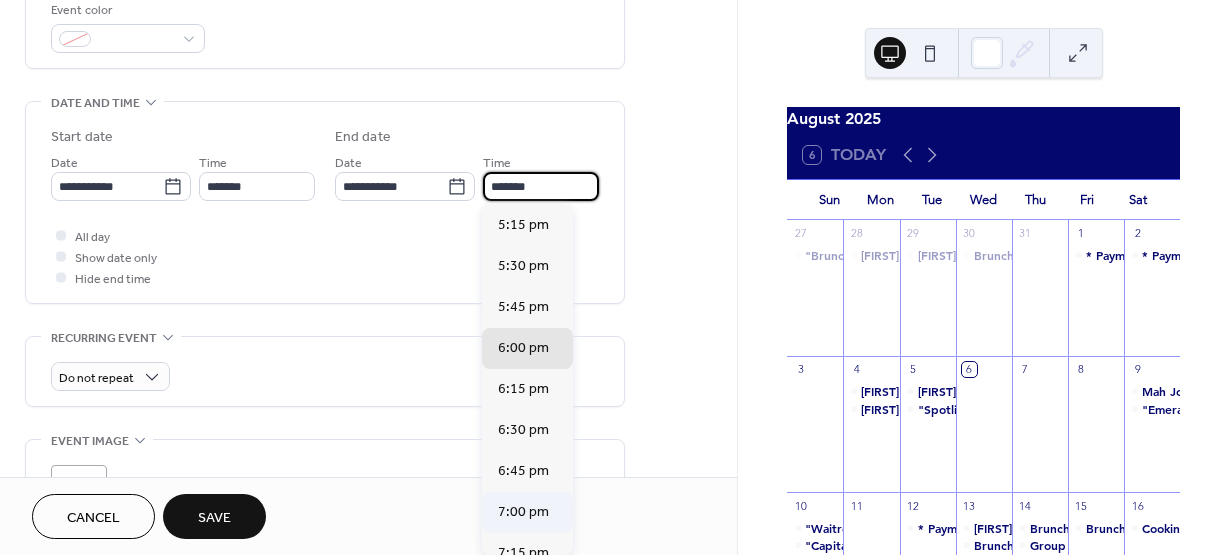 type on "*******" 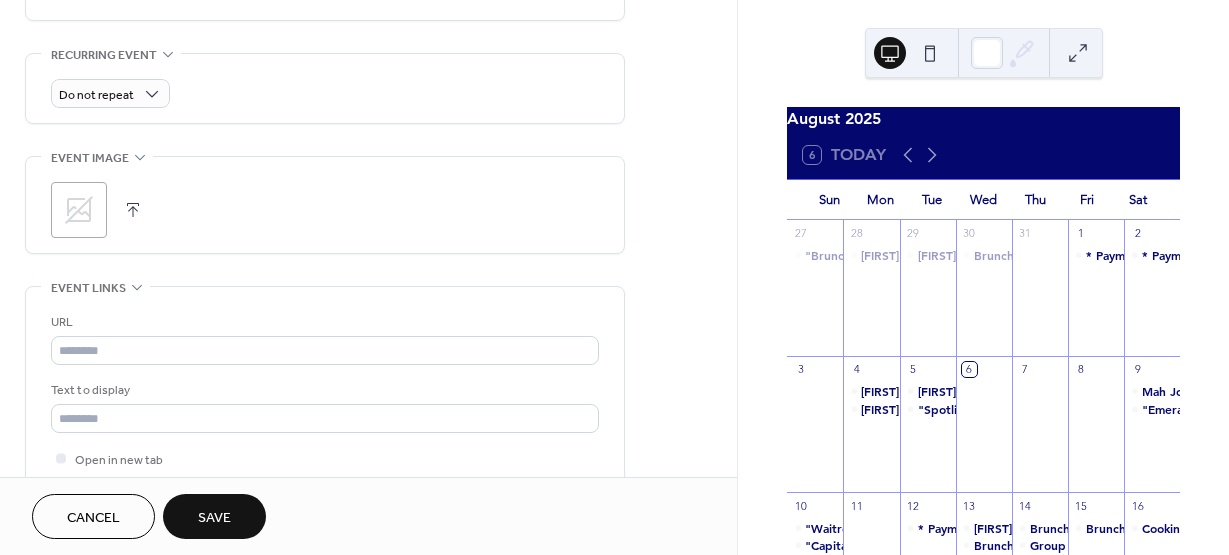 scroll, scrollTop: 836, scrollLeft: 0, axis: vertical 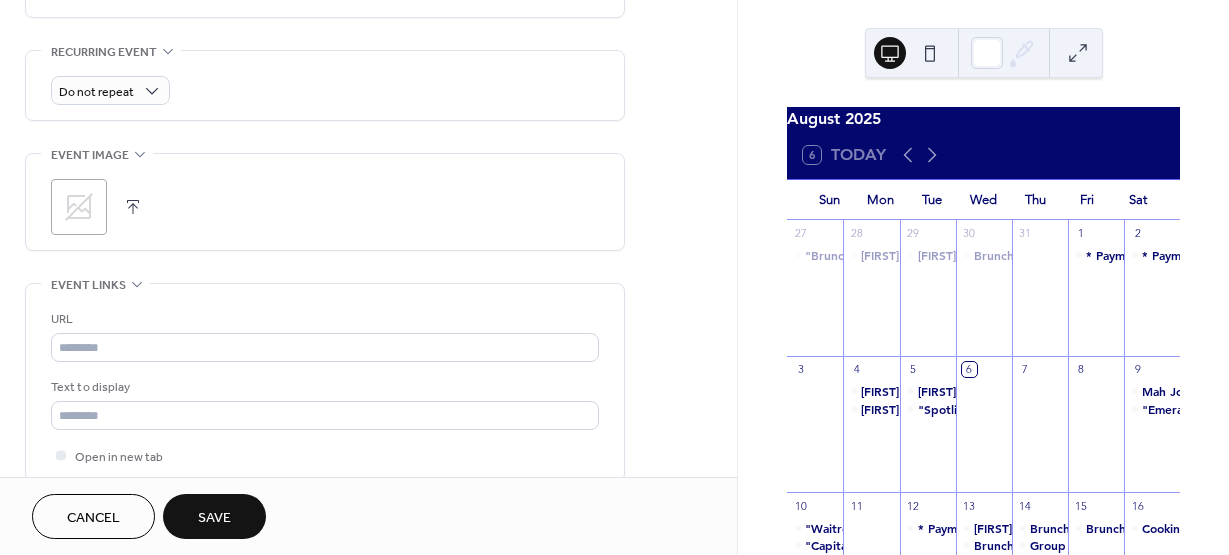 click 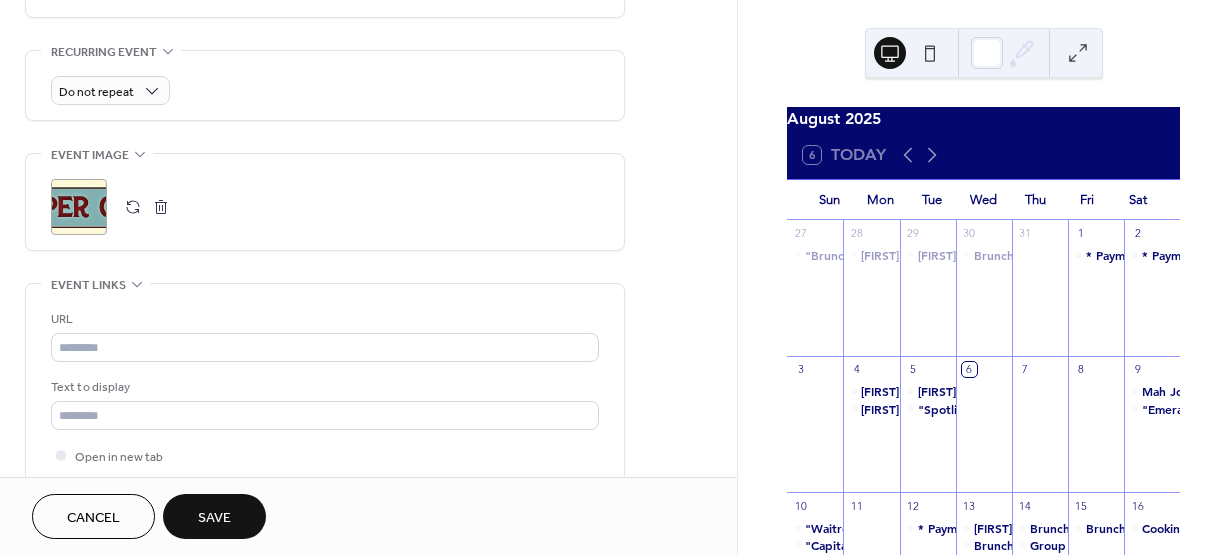 click at bounding box center (161, 207) 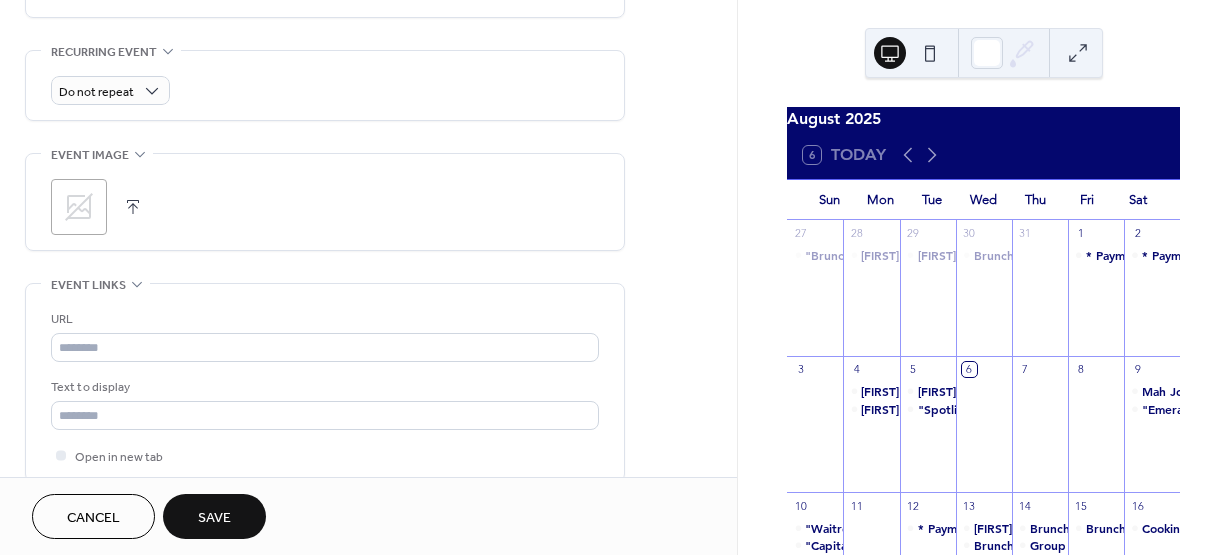 click 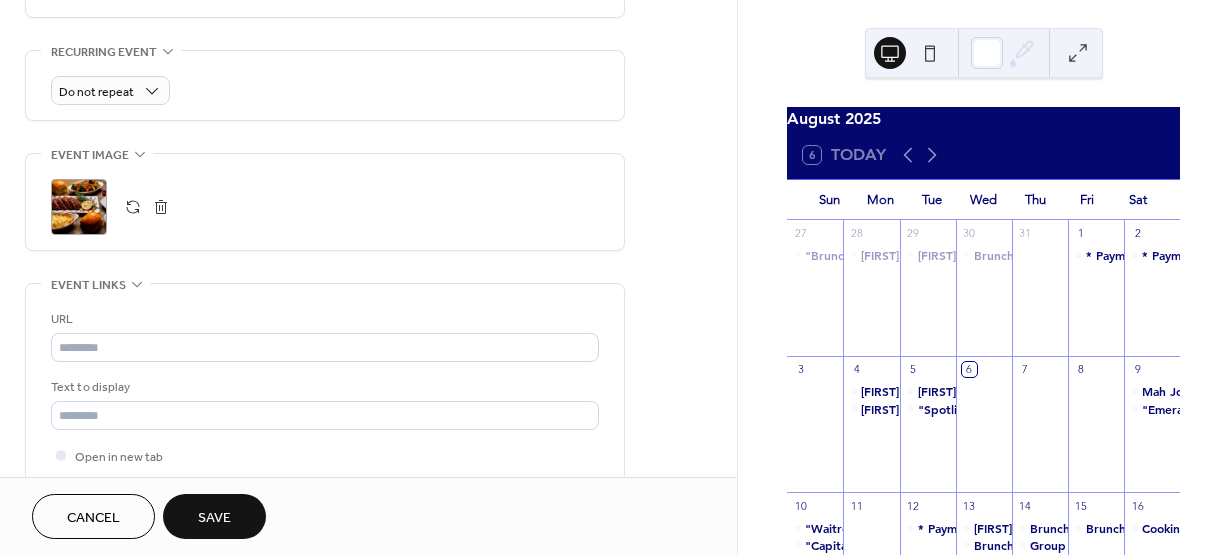 click on "Save" at bounding box center (214, 518) 